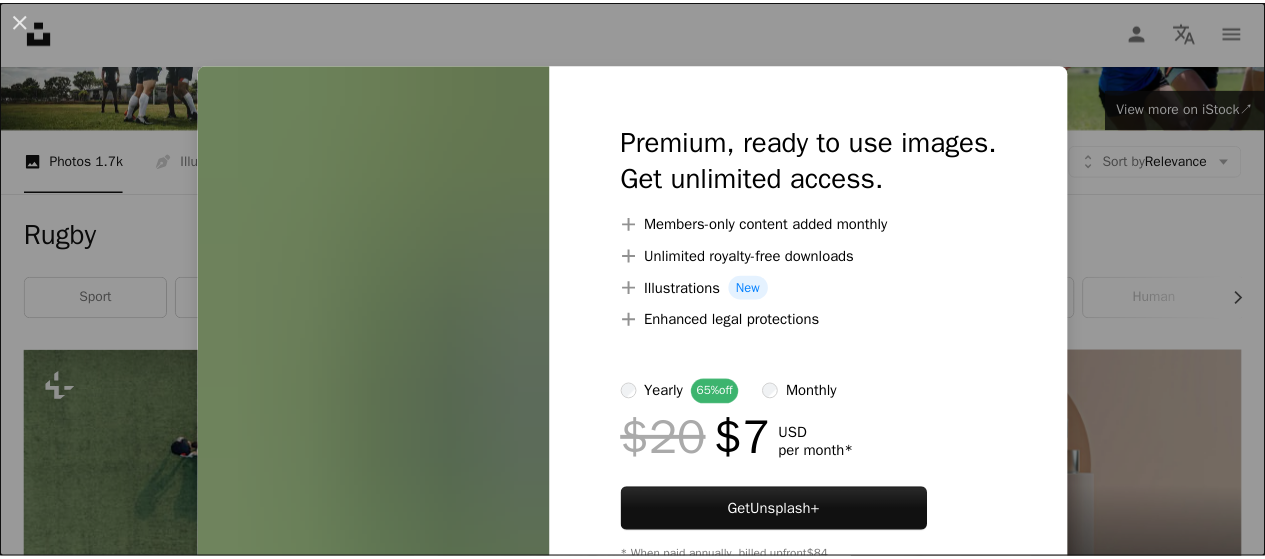scroll, scrollTop: 200, scrollLeft: 0, axis: vertical 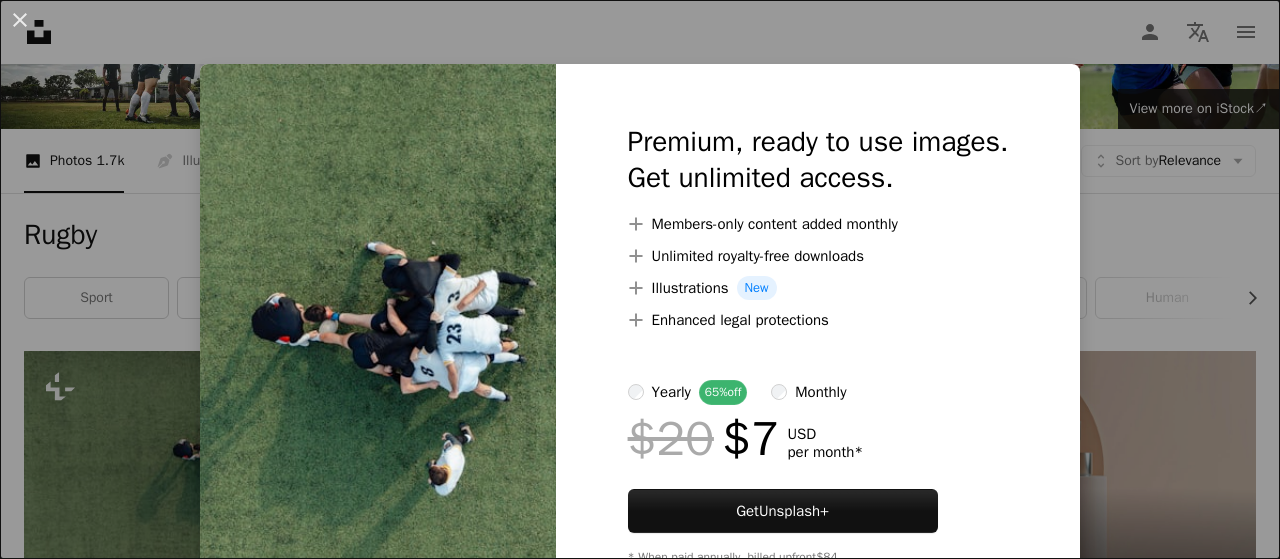 click on "An X shape Premium, ready to use images. Get unlimited access. A plus sign Members-only content added monthly A plus sign Unlimited royalty-free downloads A plus sign Illustrations  New A plus sign Enhanced legal protections yearly 65%  off monthly $20   $7 USD per month * Get  Unsplash+ * When paid annually, billed upfront  $84 Taxes where applicable. Renews automatically. Cancel anytime." at bounding box center [640, 279] 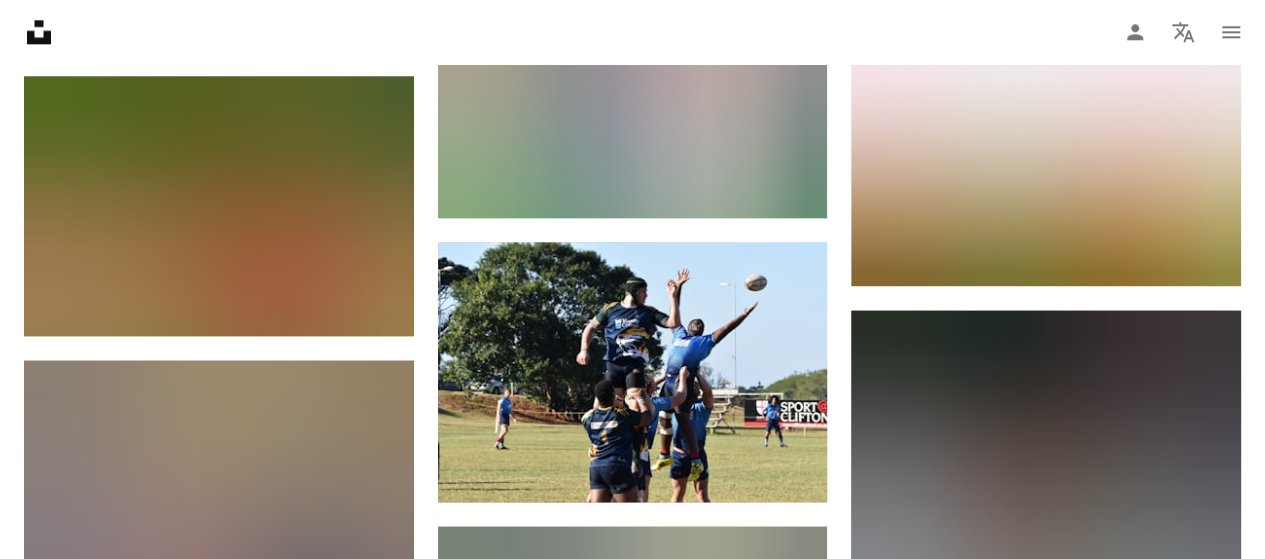 scroll, scrollTop: 16300, scrollLeft: 0, axis: vertical 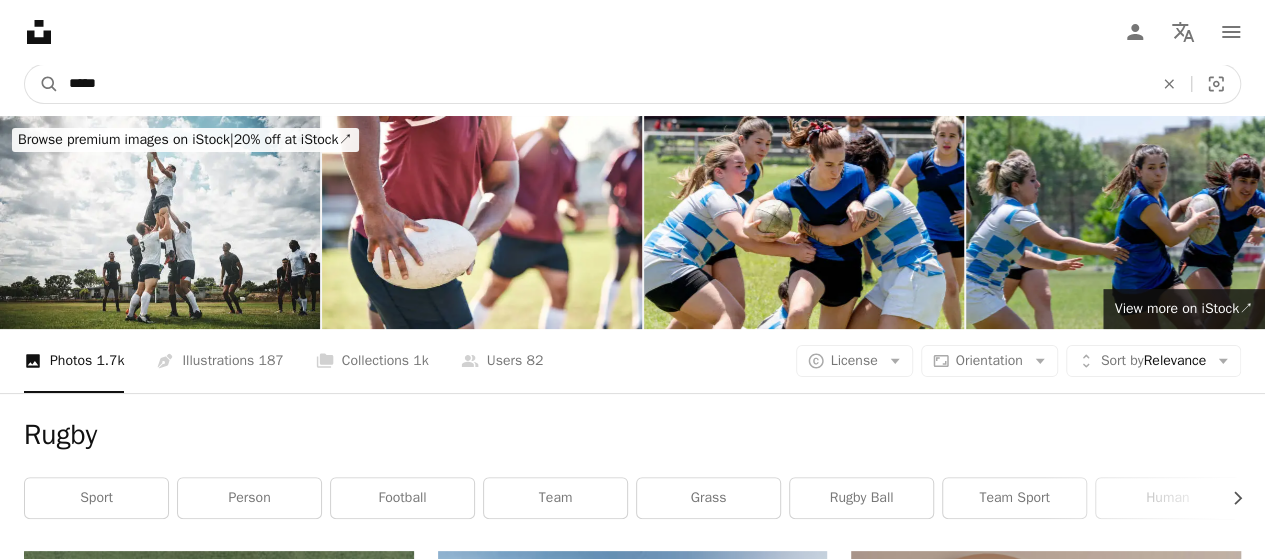 drag, startPoint x: 100, startPoint y: 89, endPoint x: 5, endPoint y: 81, distance: 95.33625 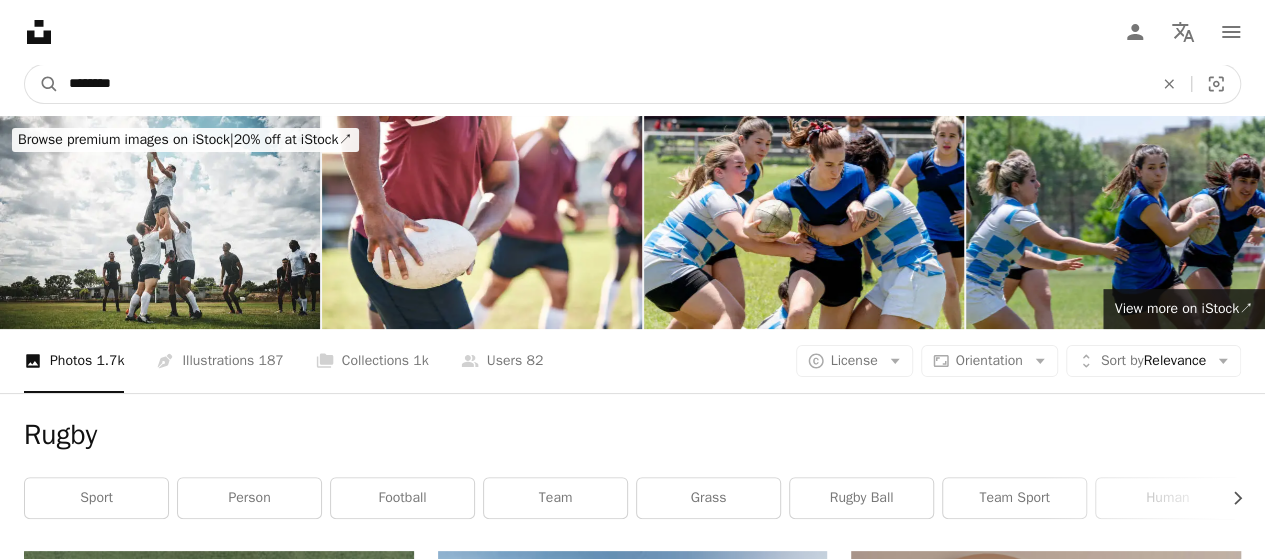 type on "********" 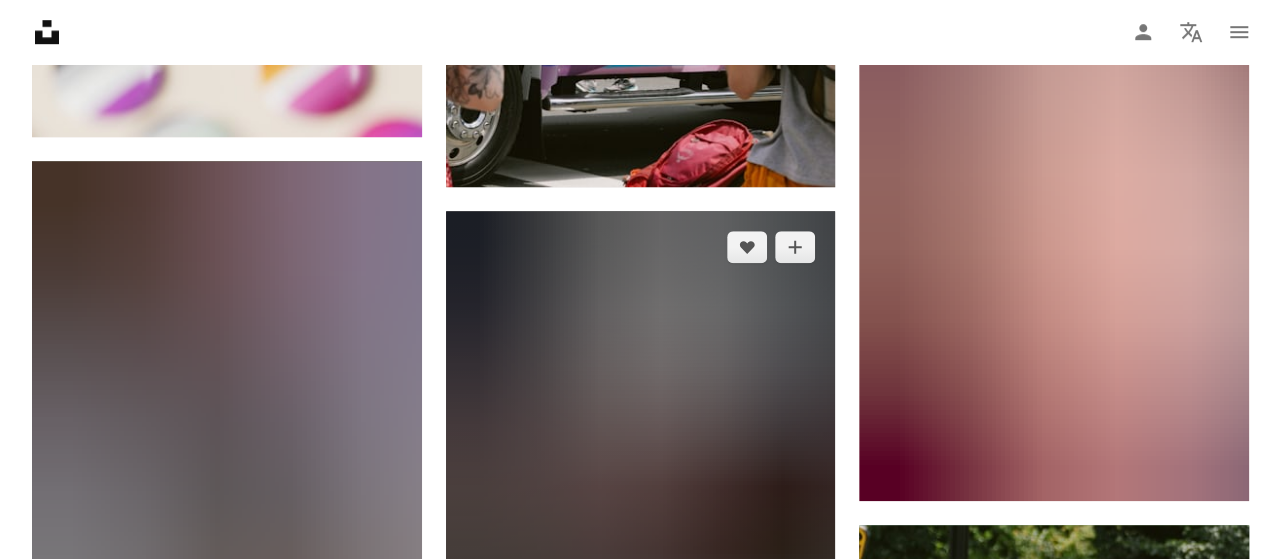 scroll, scrollTop: 12100, scrollLeft: 0, axis: vertical 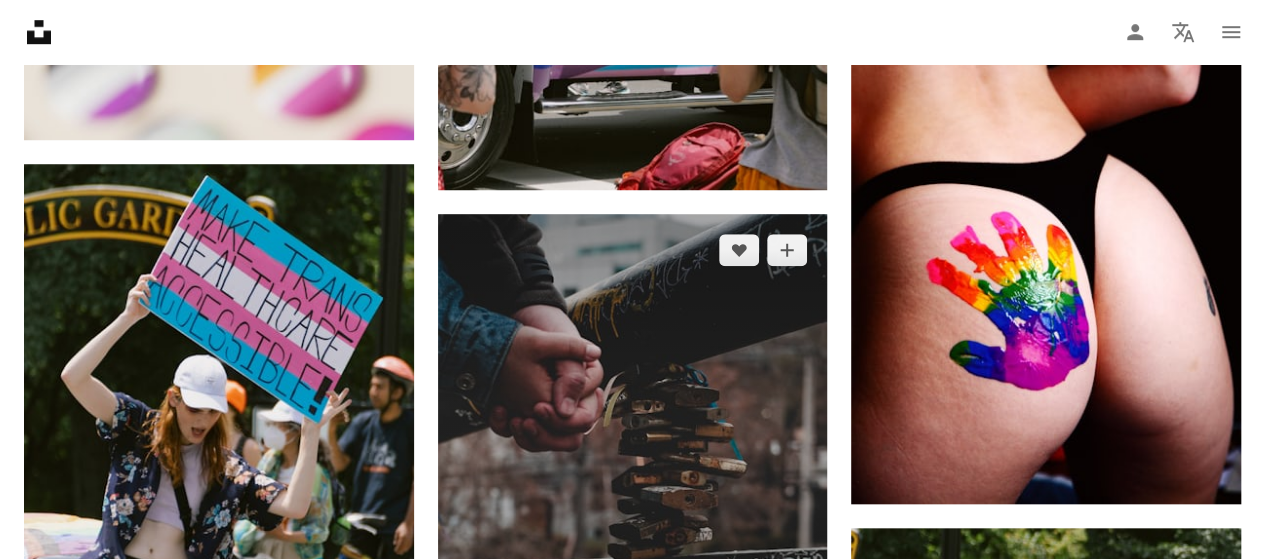 drag, startPoint x: 679, startPoint y: 372, endPoint x: 677, endPoint y: 361, distance: 11.18034 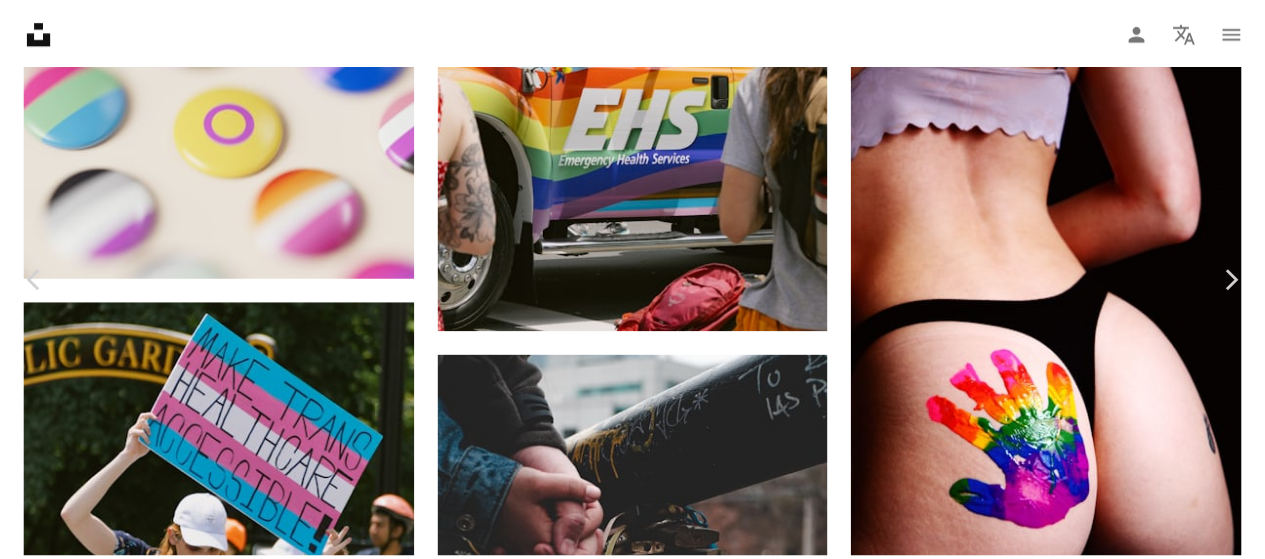 scroll, scrollTop: 0, scrollLeft: 0, axis: both 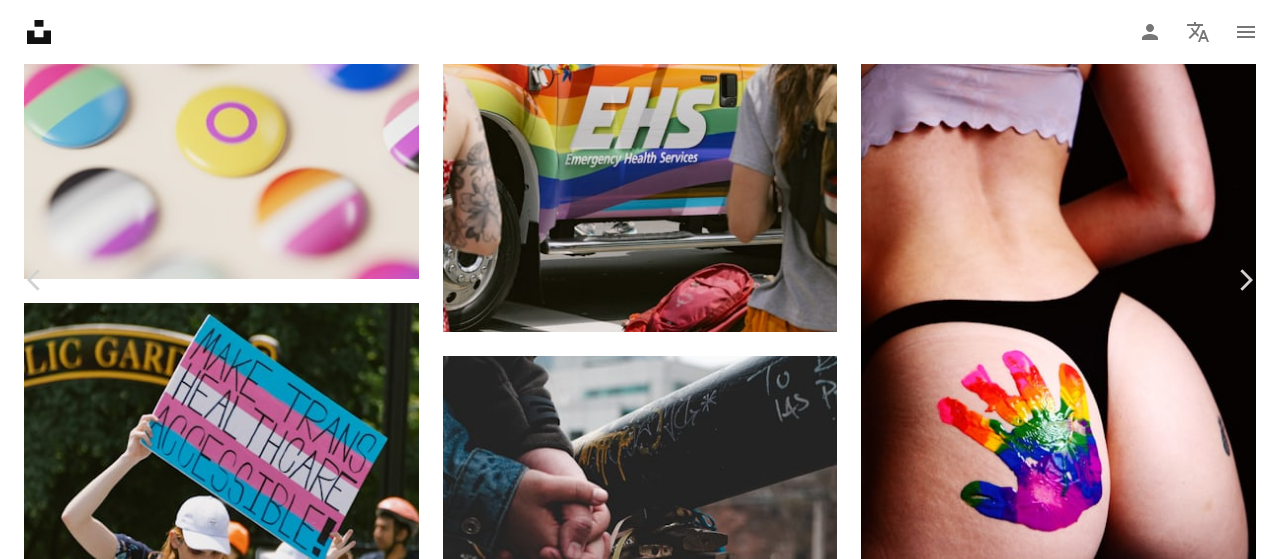 click on "Download free" at bounding box center (1081, 5740) 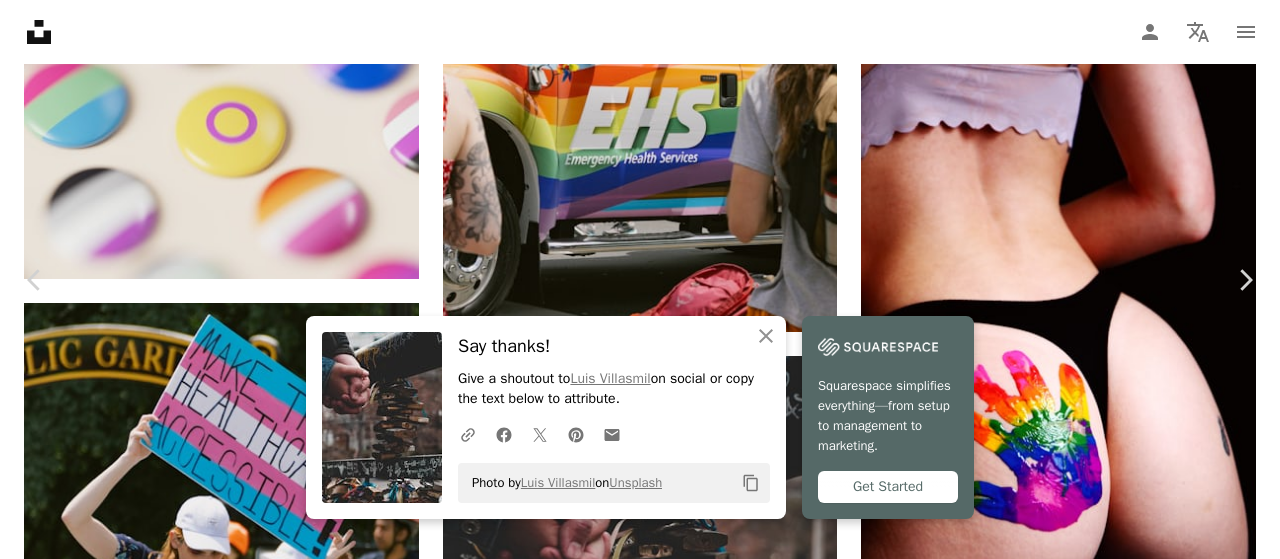 drag, startPoint x: 1224, startPoint y: 131, endPoint x: 1114, endPoint y: 189, distance: 124.35433 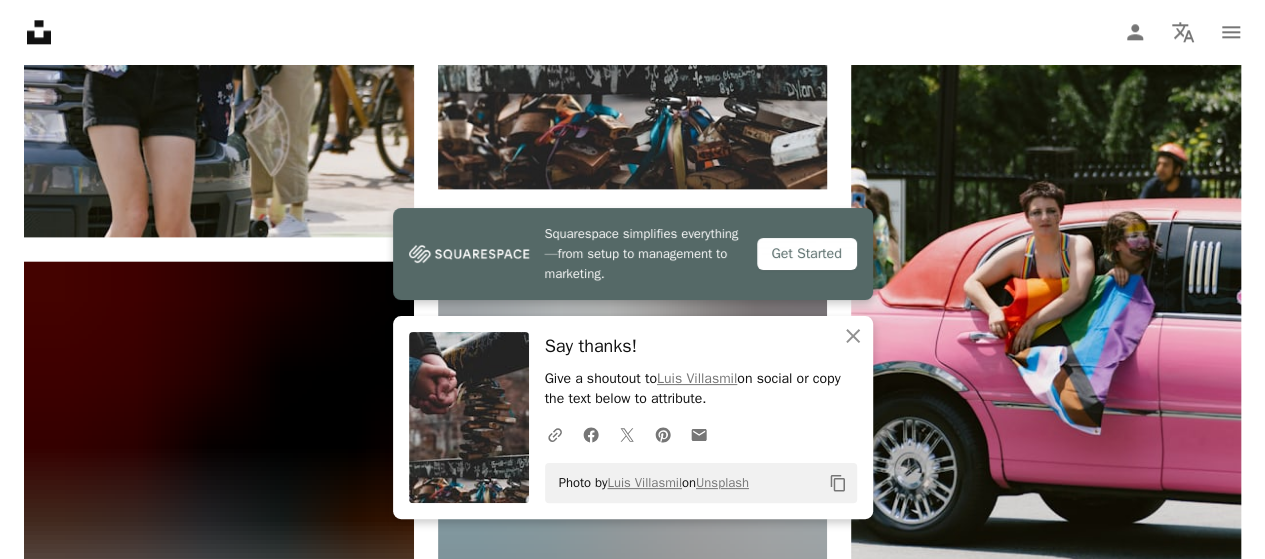 scroll, scrollTop: 12700, scrollLeft: 0, axis: vertical 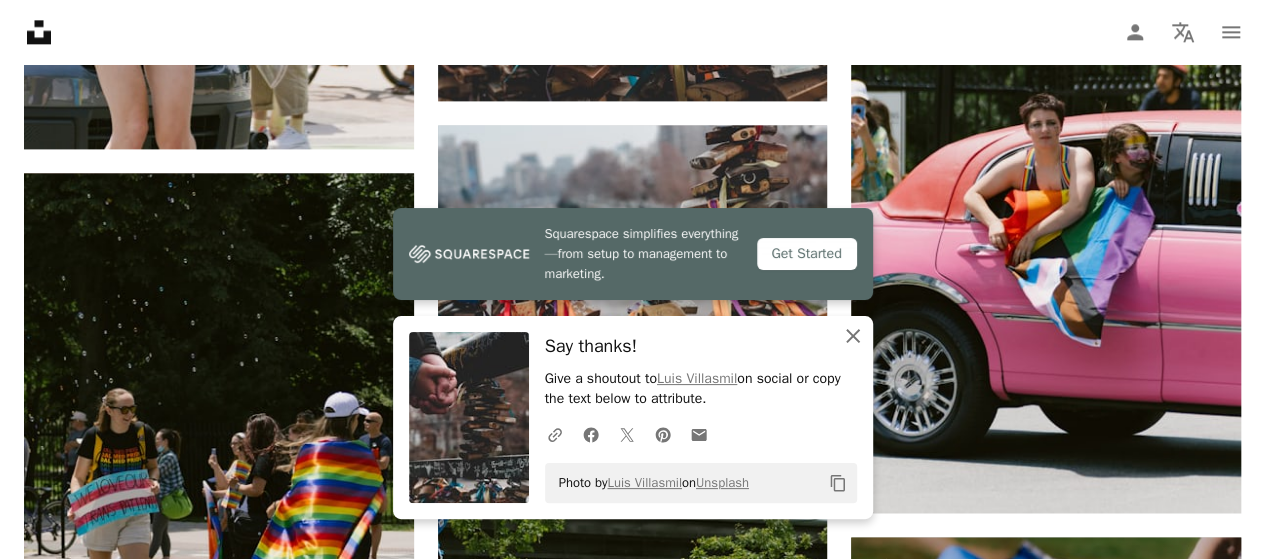 click 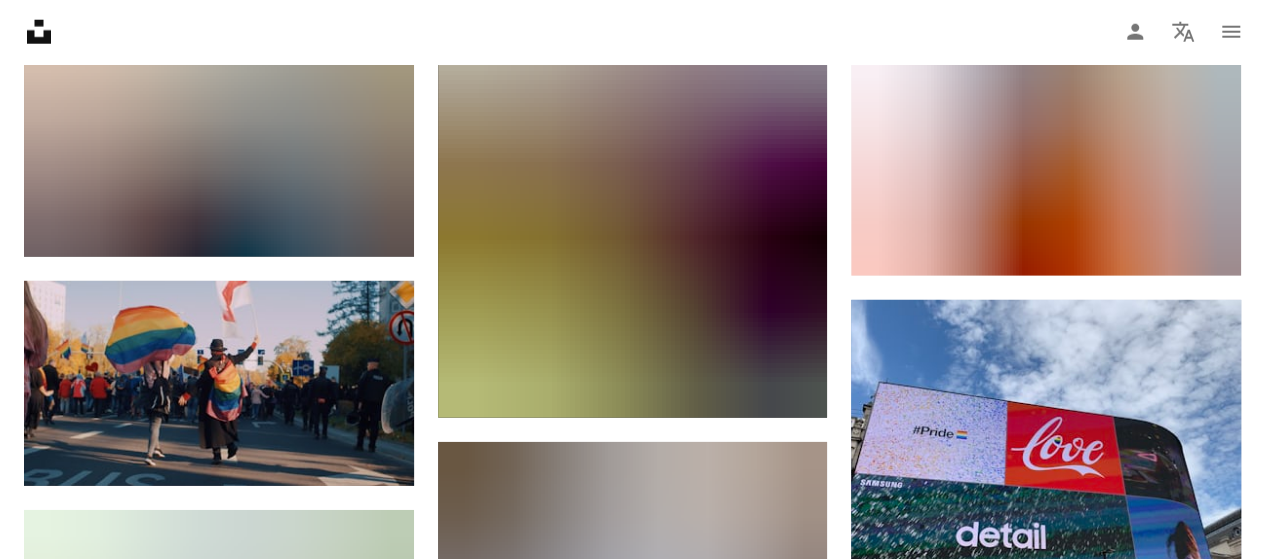 scroll, scrollTop: 17900, scrollLeft: 0, axis: vertical 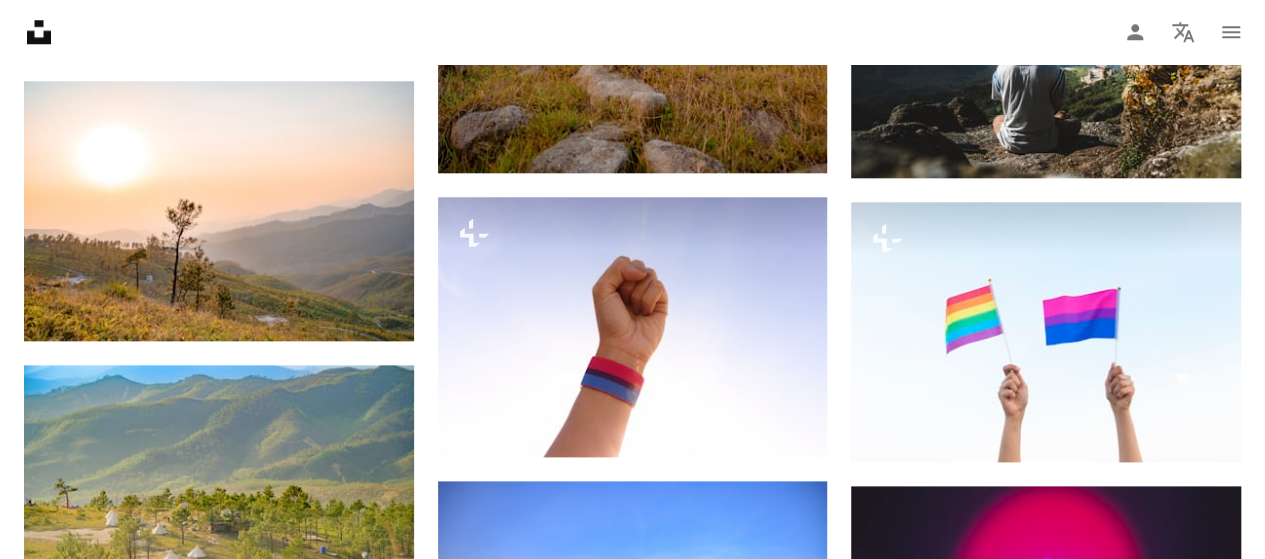 click at bounding box center [1046, 1184] 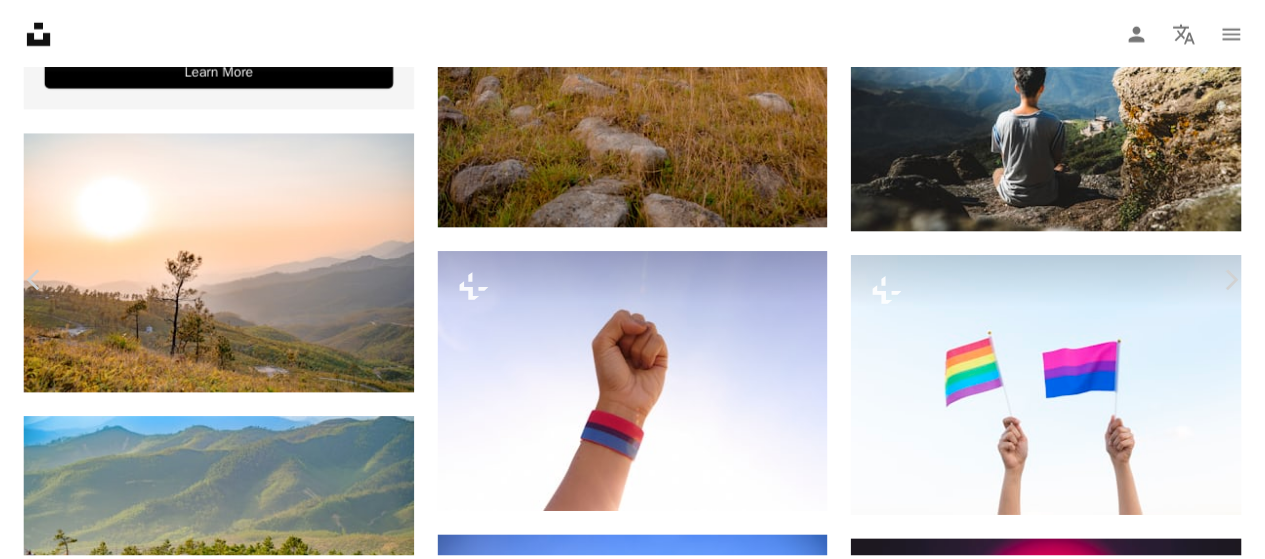 scroll, scrollTop: 0, scrollLeft: 0, axis: both 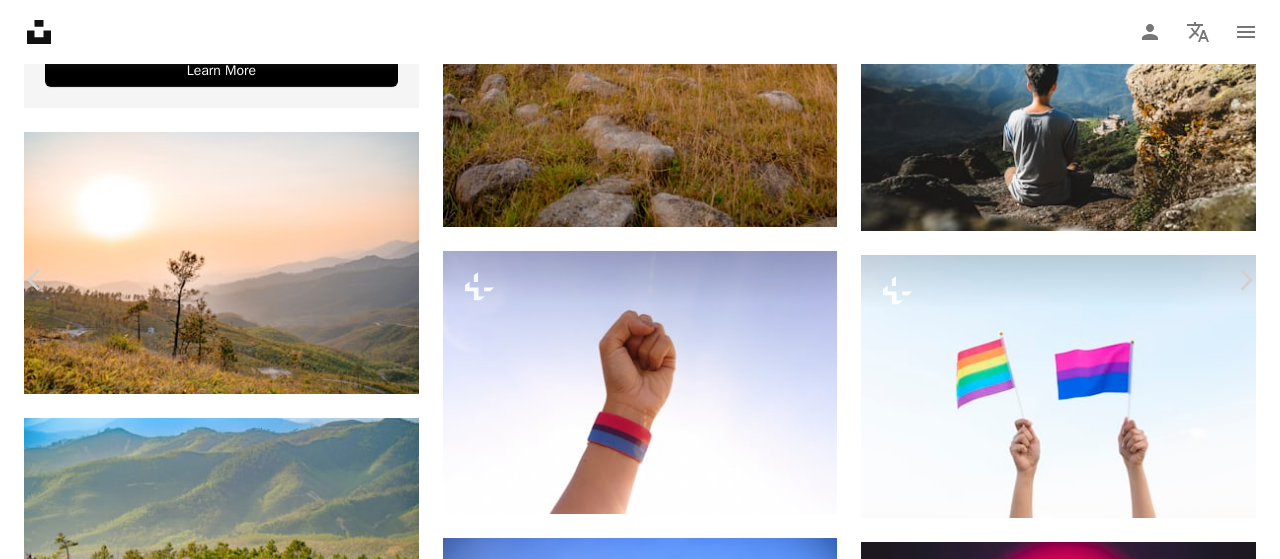 click on "An X shape Chevron left Chevron right [FIRST] [LAST] For Unsplash+ A heart A plus sign A lock Download Zoom in A forward-right arrow Share More Actions Calendar outlined Published on June 13, 2024 Camera NIKON CORPORATION, NIKON D750 Safety Licensed under the Unsplash+ License pride pride flag inclusivity pride parade lgbtqia+ gender identity pride flags bisexual flag Public domain images From this series Chevron right Plus sign for Unsplash+ Plus sign for Unsplash+ Plus sign for Unsplash+ Plus sign for Unsplash+ Plus sign for Unsplash+ Plus sign for Unsplash+ Plus sign for Unsplash+ Plus sign for Unsplash+ Plus sign for Unsplash+ Plus sign for Unsplash+ Plus sign for Unsplash+ Related images Plus sign for Unsplash+ A heart A plus sign [FIRST] [LAST] For Unsplash+ A lock Download Plus sign for Unsplash+ A heart A plus sign [FIRST] [LAST] For Unsplash+ A lock Download Plus sign for Unsplash+ A heart A plus sign [FIRST] [LAST] For" at bounding box center (640, 17795) 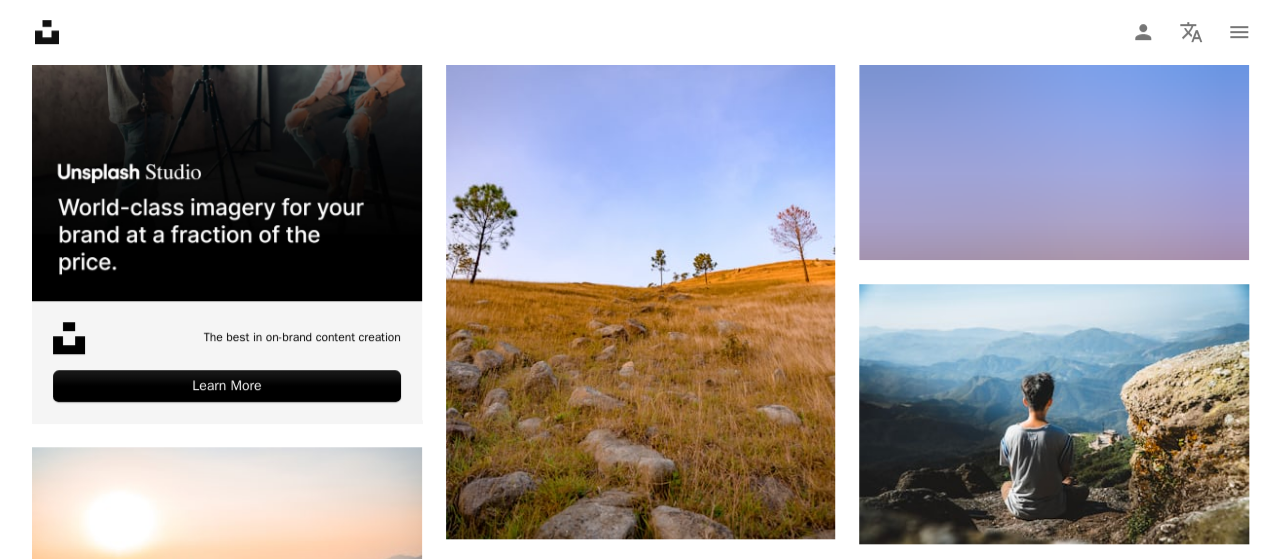 scroll, scrollTop: 4300, scrollLeft: 0, axis: vertical 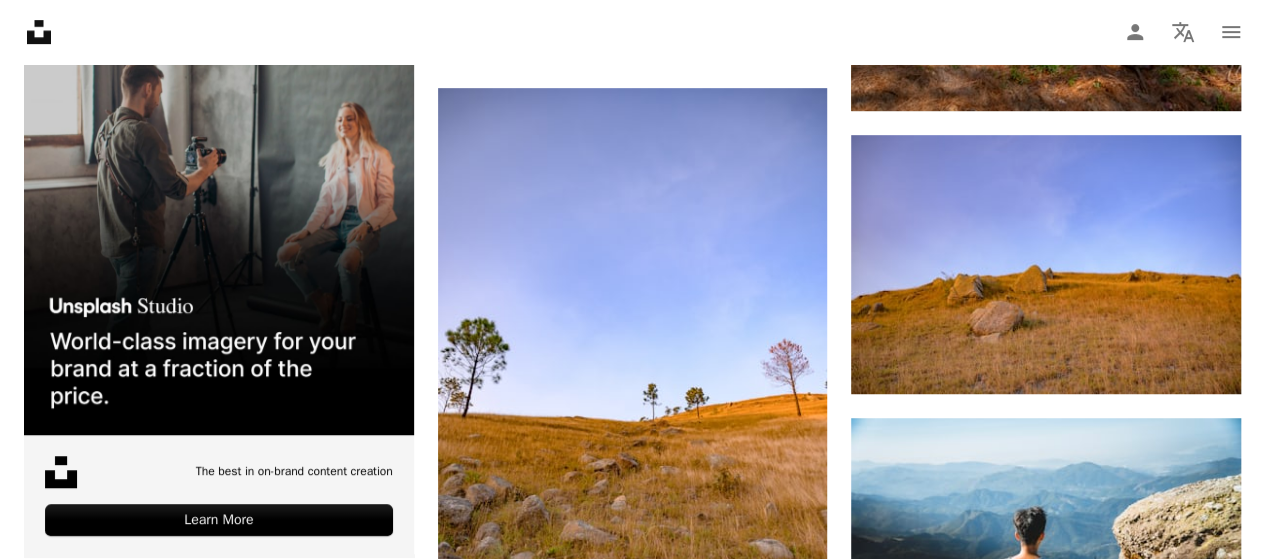 click at bounding box center (1046, 1116) 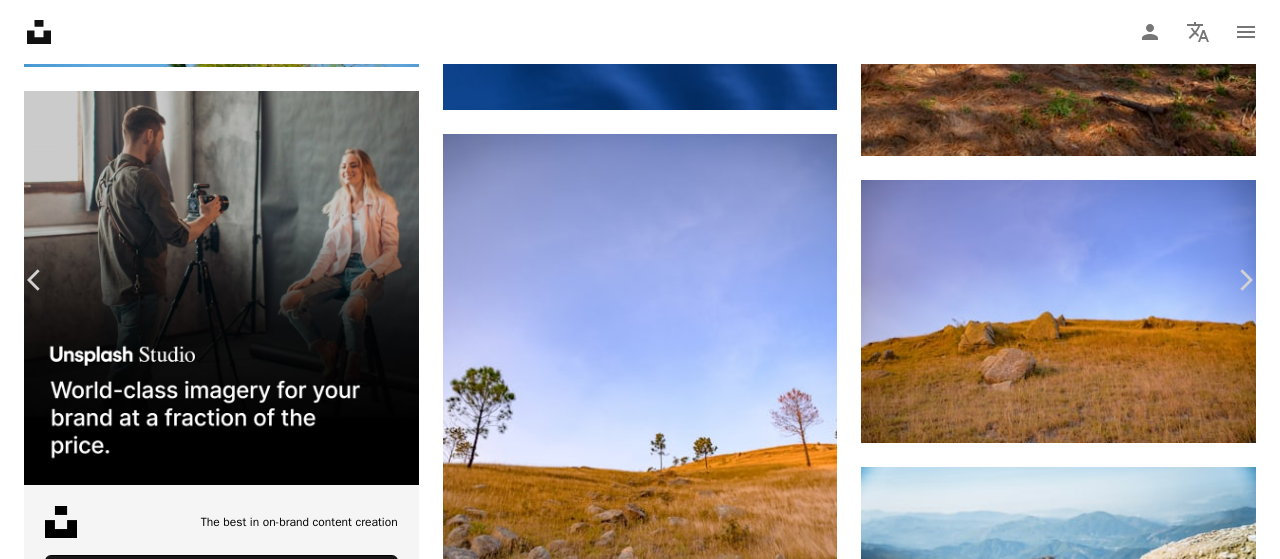 scroll, scrollTop: 4500, scrollLeft: 0, axis: vertical 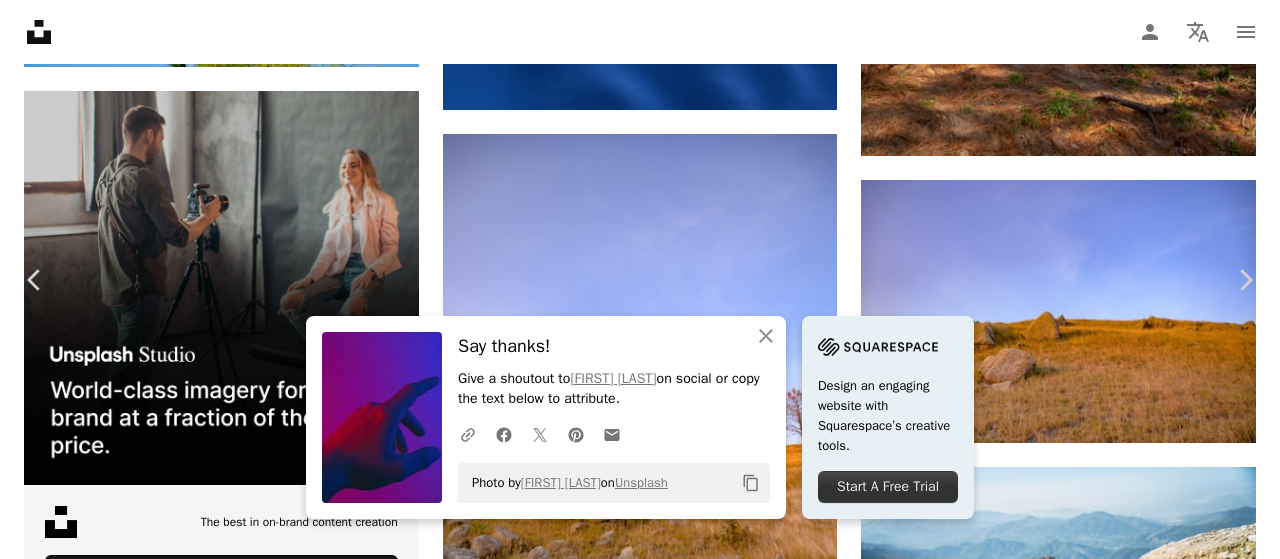 click on "Say thanks! Give a shoutout to  [FIRST] [LAST]  on social or copy the text below to attribute. ... Photo by  [FIRST] [LAST]  on  Unsplash ... [FIRST] [LAST] Available for hire ... [FIRST] [LAST] Available for hire ..." at bounding box center (640, 18295) 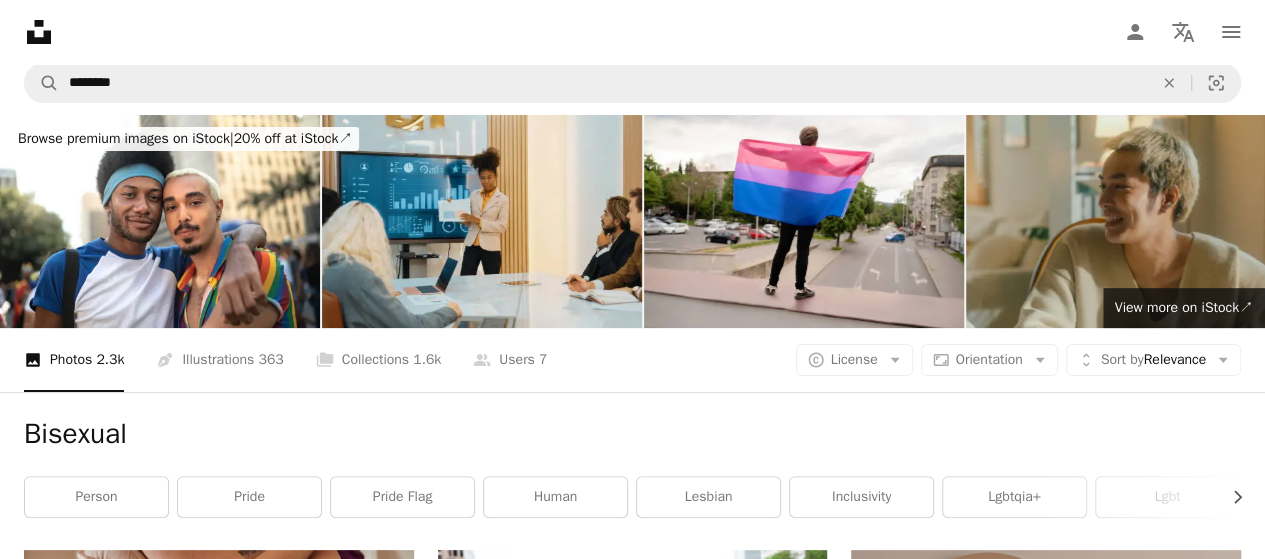 scroll, scrollTop: 0, scrollLeft: 0, axis: both 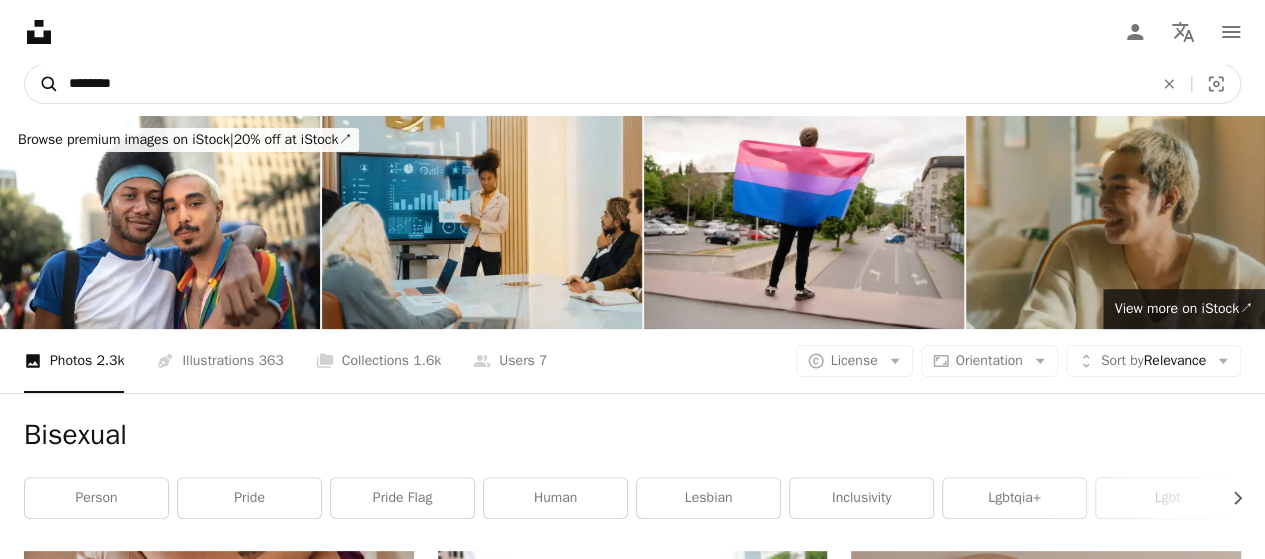 drag, startPoint x: 385, startPoint y: 86, endPoint x: 50, endPoint y: 93, distance: 335.07312 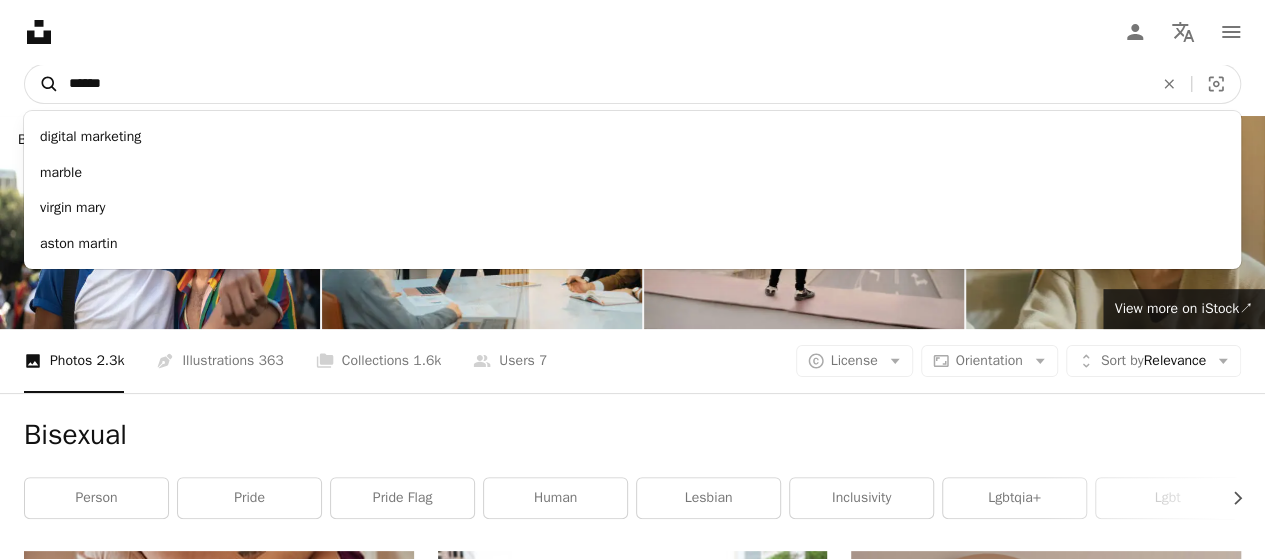 type on "******" 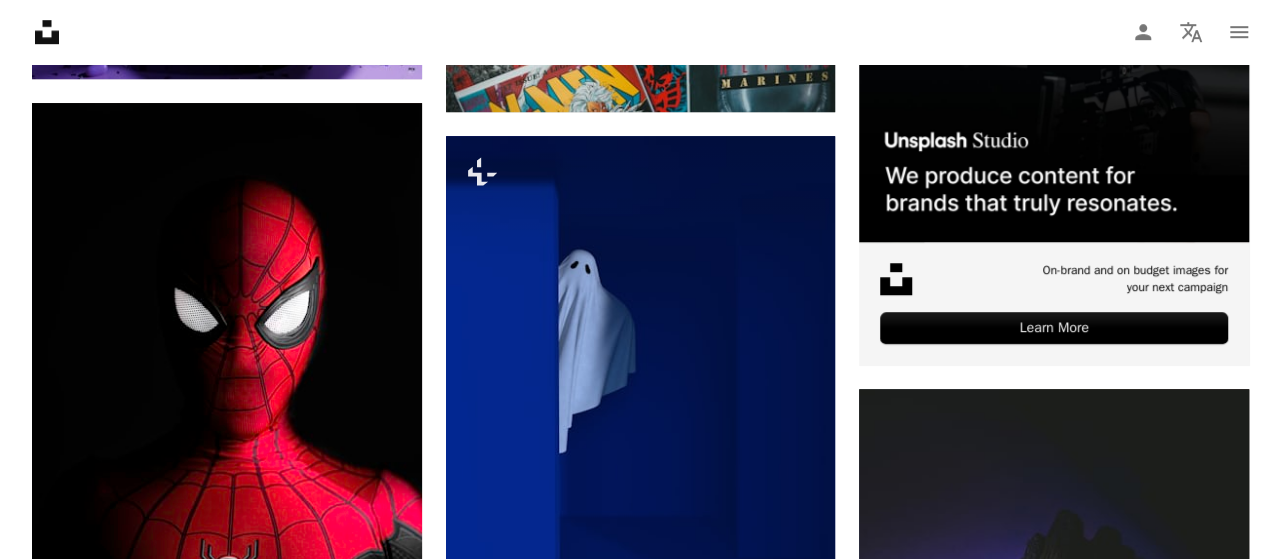 scroll, scrollTop: 700, scrollLeft: 0, axis: vertical 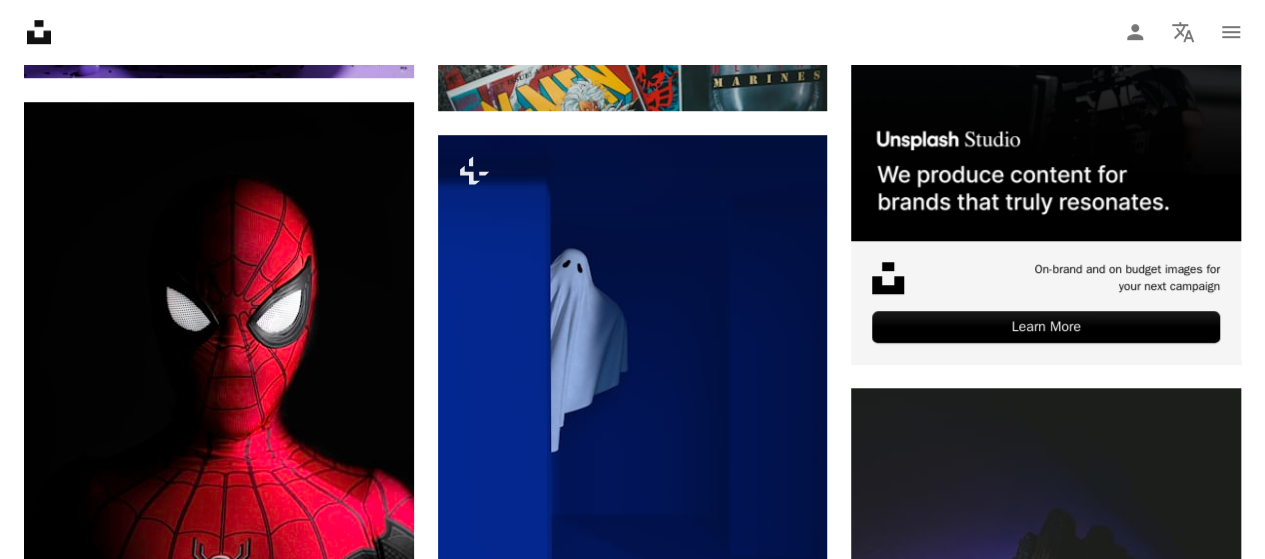 click at bounding box center [1046, 1126] 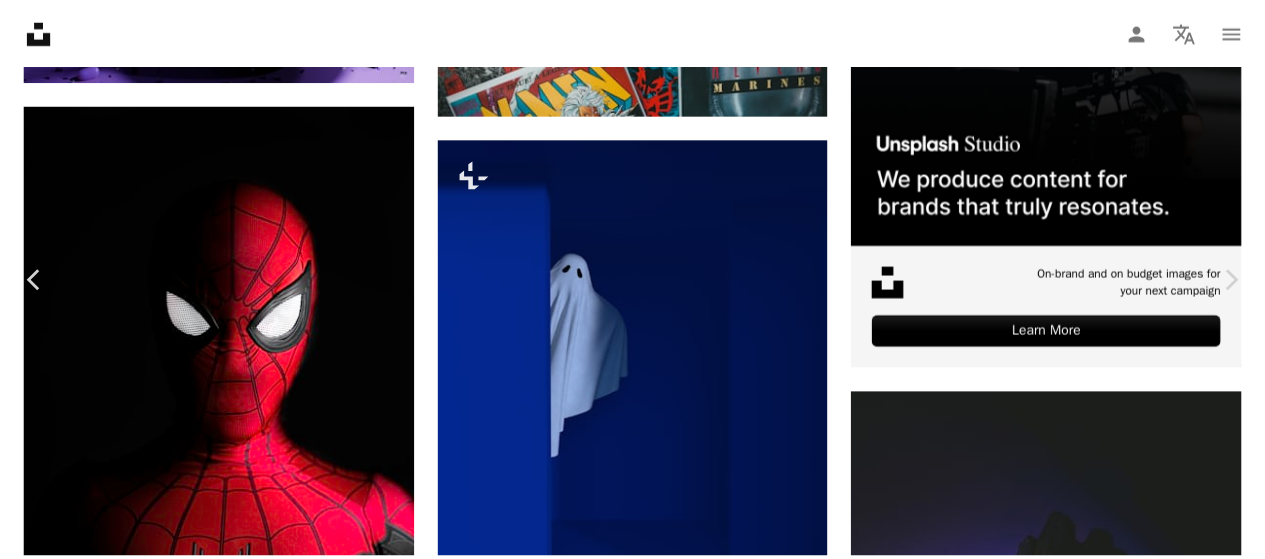 scroll, scrollTop: 700, scrollLeft: 0, axis: vertical 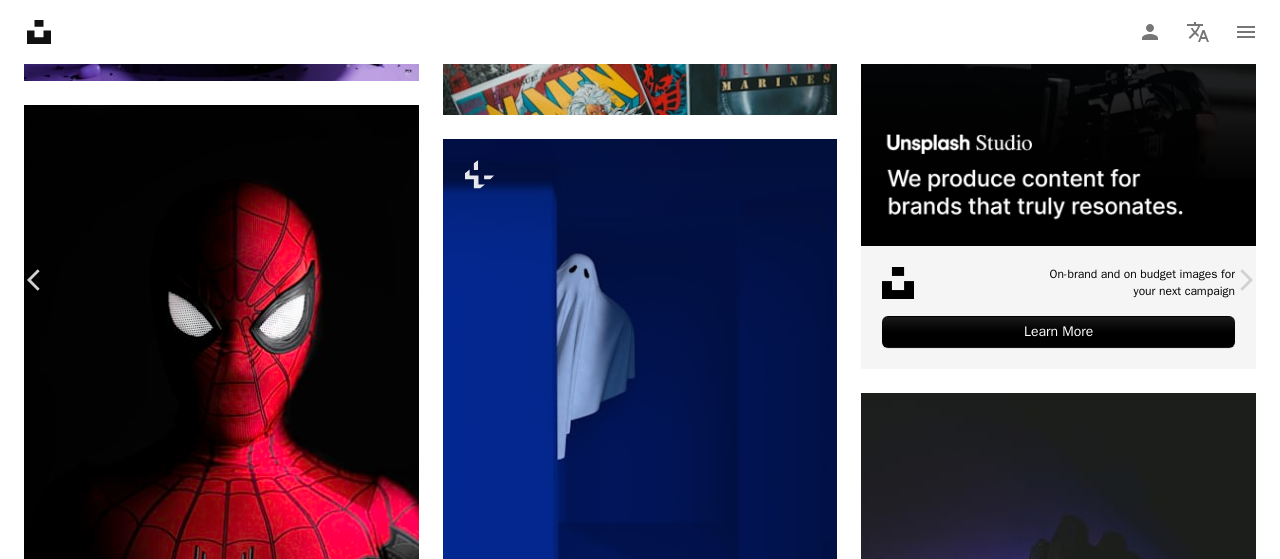 click on "Download free" at bounding box center (1081, 9409) 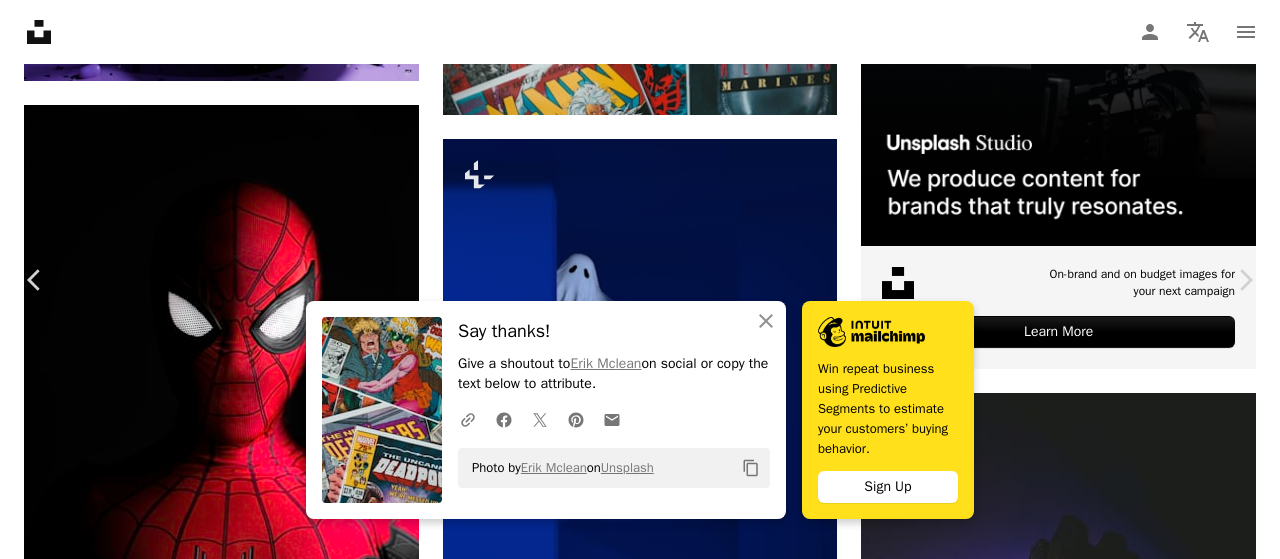 click on "An X shape Chevron left Chevron right An X shape Close Say thanks! Give a shoutout to [FIRST] [LAST] on social or copy the text below to attribute. A URL sharing icon (chains) Facebook icon X (formerly Twitter) icon Pinterest icon An envelope Photo by [FIRST] [LAST] on Unsplash
Copy content Win repeat business using Predictive Segments to estimate your customers’ buying behavior. Sign Up [FIRST] [LAST] Available for hire A checkmark inside of a circle A heart A plus sign Download free Chevron down Zoom in Views 5,378,803 Downloads 56,715 A forward-right arrow Share Info icon Info More Actions Calendar outlined Published on April 15, 2021 Camera Canon, EOS 6D Safety Free to use under the Unsplash License cartoon marvel cartoon wallpaper comic deadpool comics comic book comic strip book Free stock photos Browse premium related images on iStock  |  Save 20% with code UNSPLASH20 View more on iStock  ↗ Related images A heart A plus sign Waldemar Arrow pointing down Plus sign for Unsplash+ A heart A plus sign" at bounding box center (640, 9657) 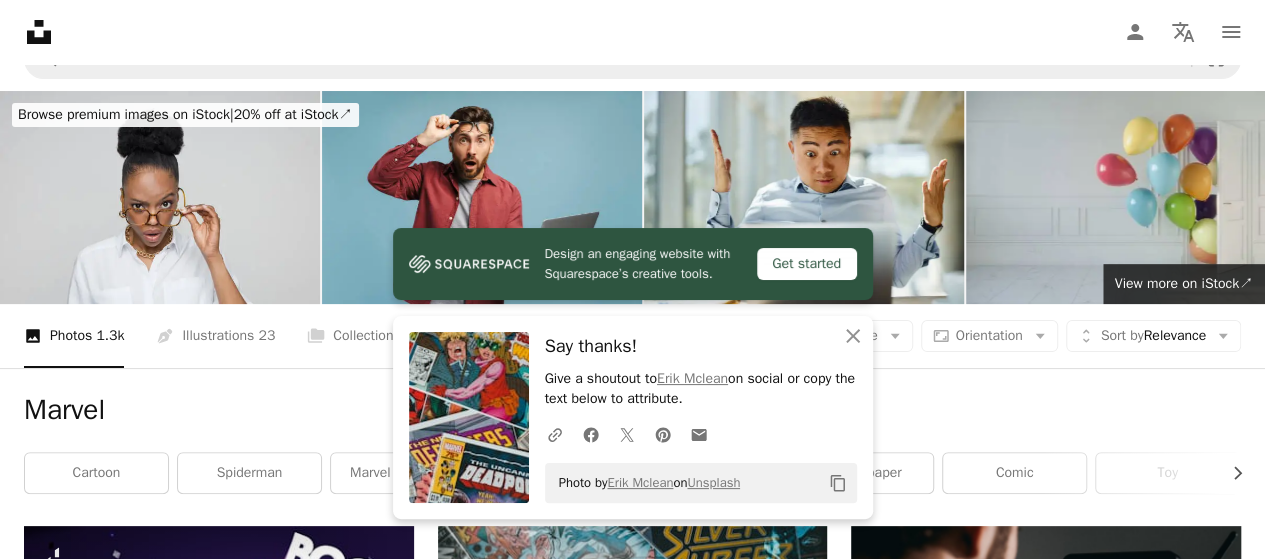 scroll, scrollTop: 0, scrollLeft: 0, axis: both 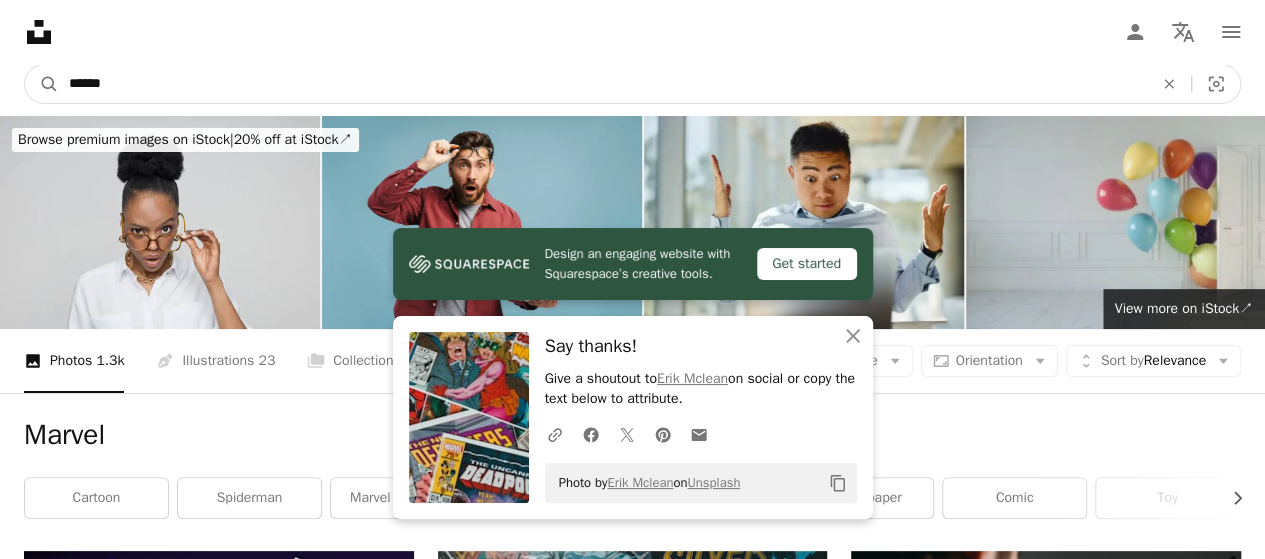 drag, startPoint x: 258, startPoint y: 83, endPoint x: 0, endPoint y: 99, distance: 258.49564 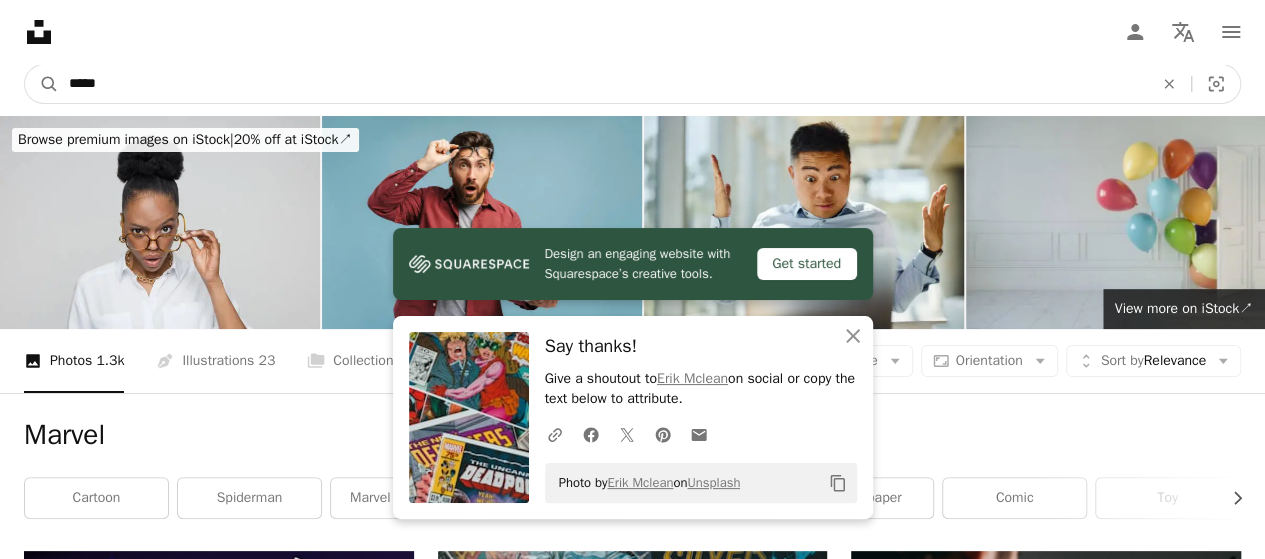 type on "*****" 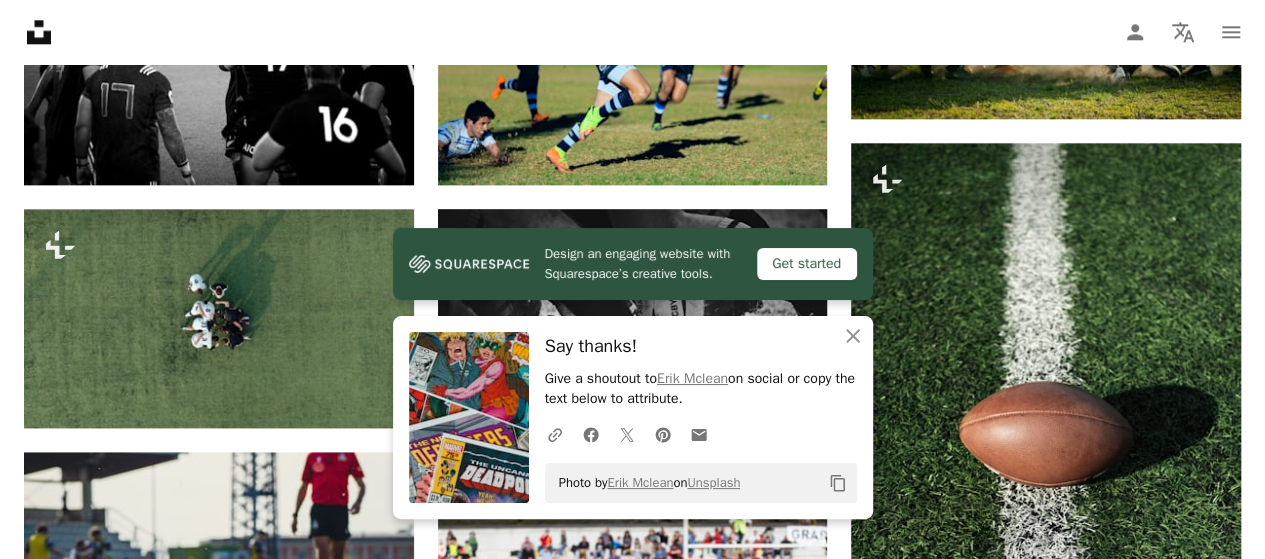 scroll, scrollTop: 1200, scrollLeft: 0, axis: vertical 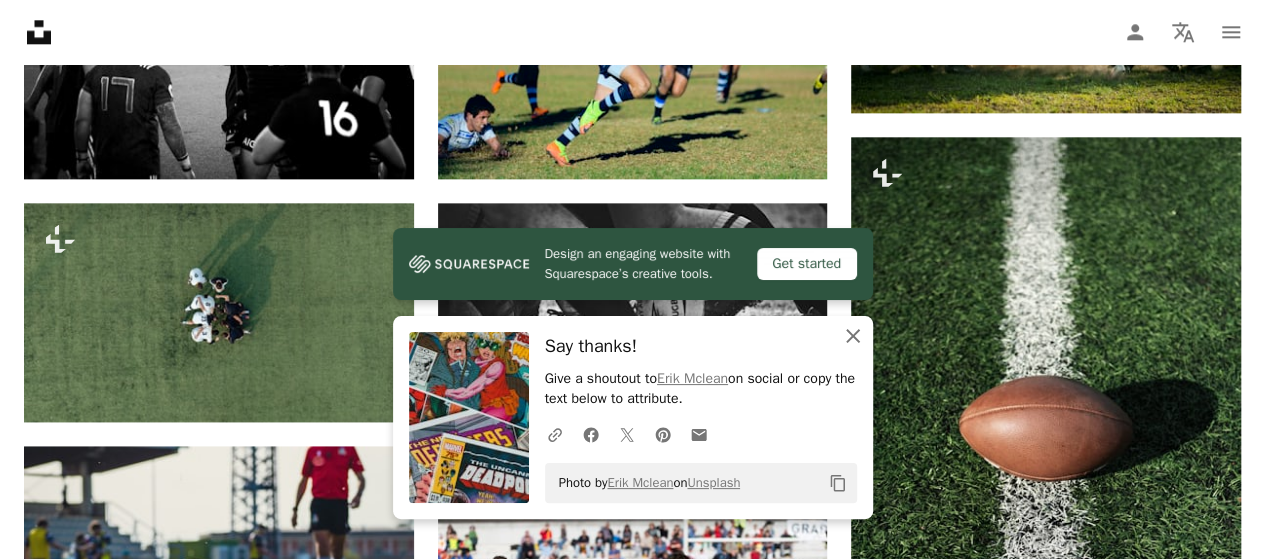 click 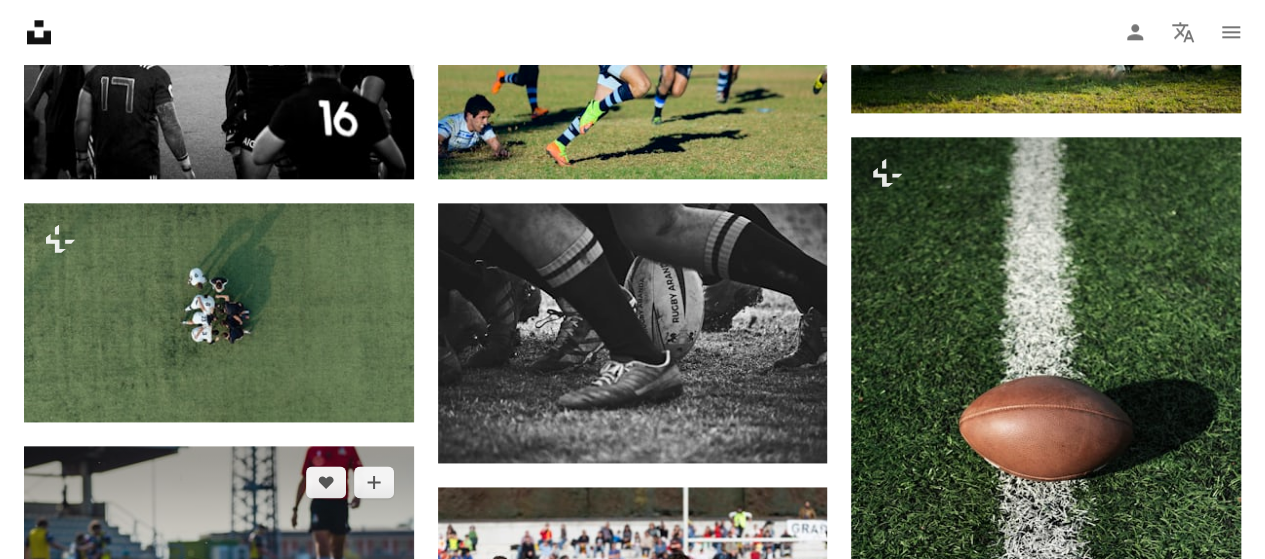click on "Arrow pointing down" 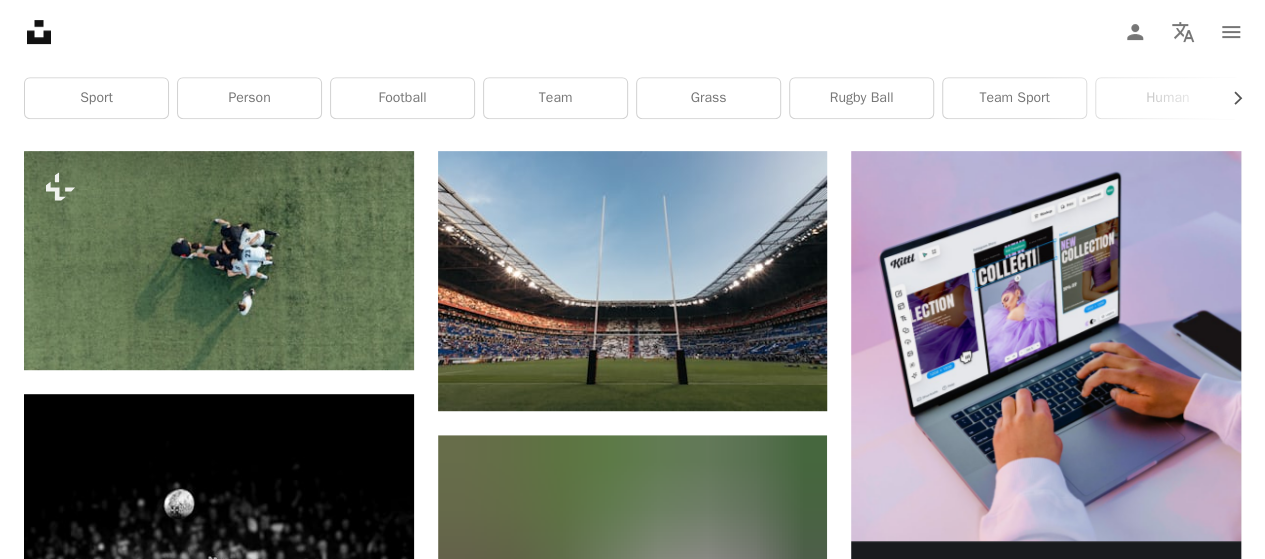 scroll, scrollTop: 0, scrollLeft: 0, axis: both 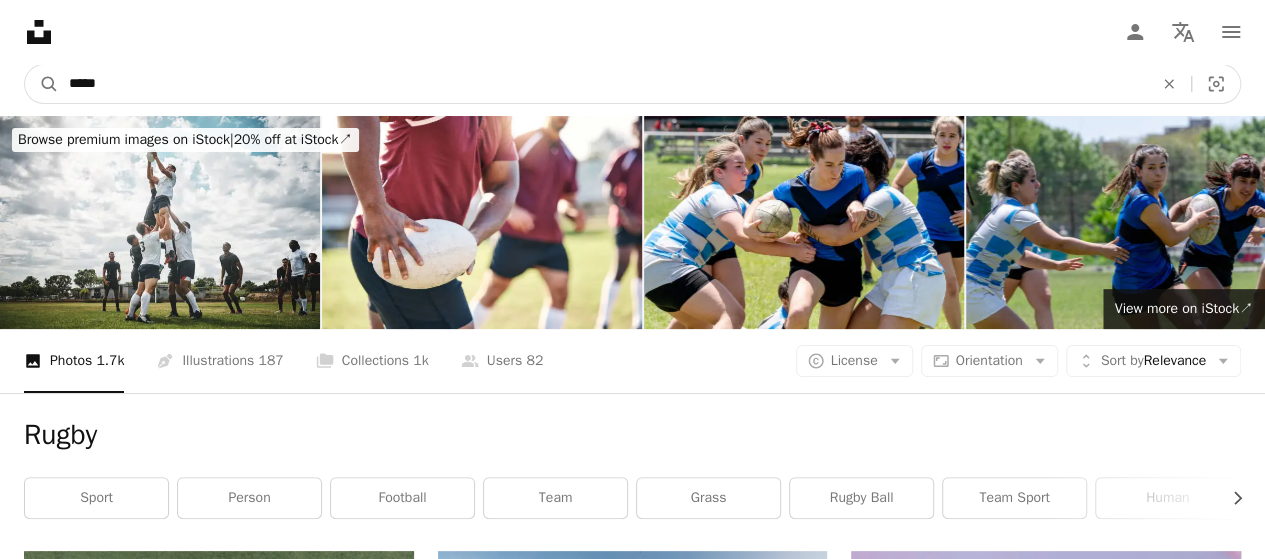 drag, startPoint x: 350, startPoint y: 85, endPoint x: 61, endPoint y: 56, distance: 290.4514 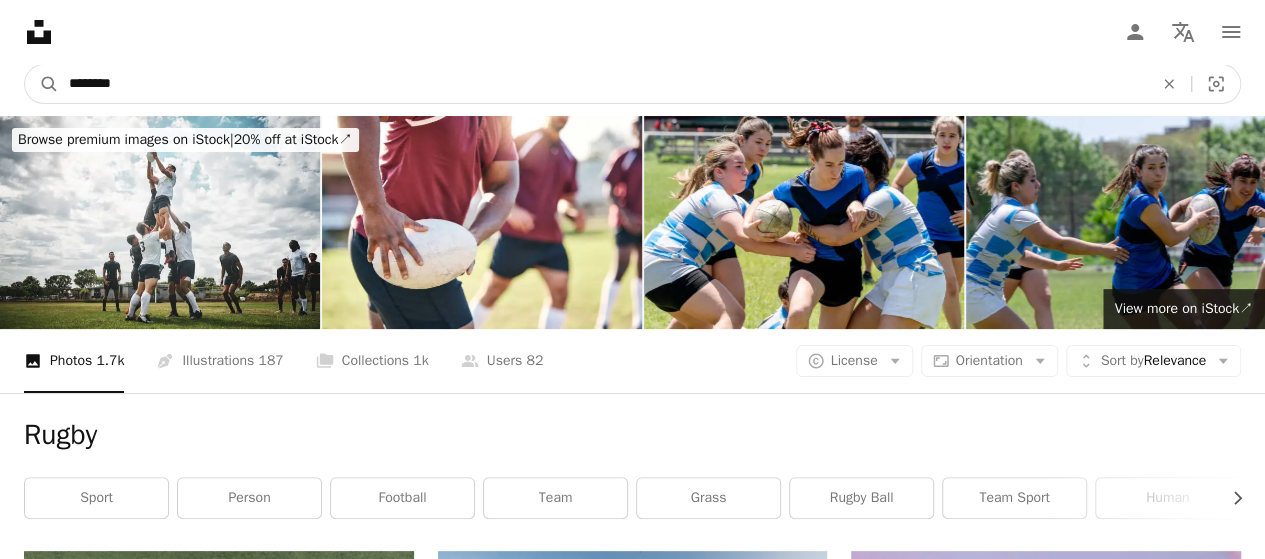 type on "********" 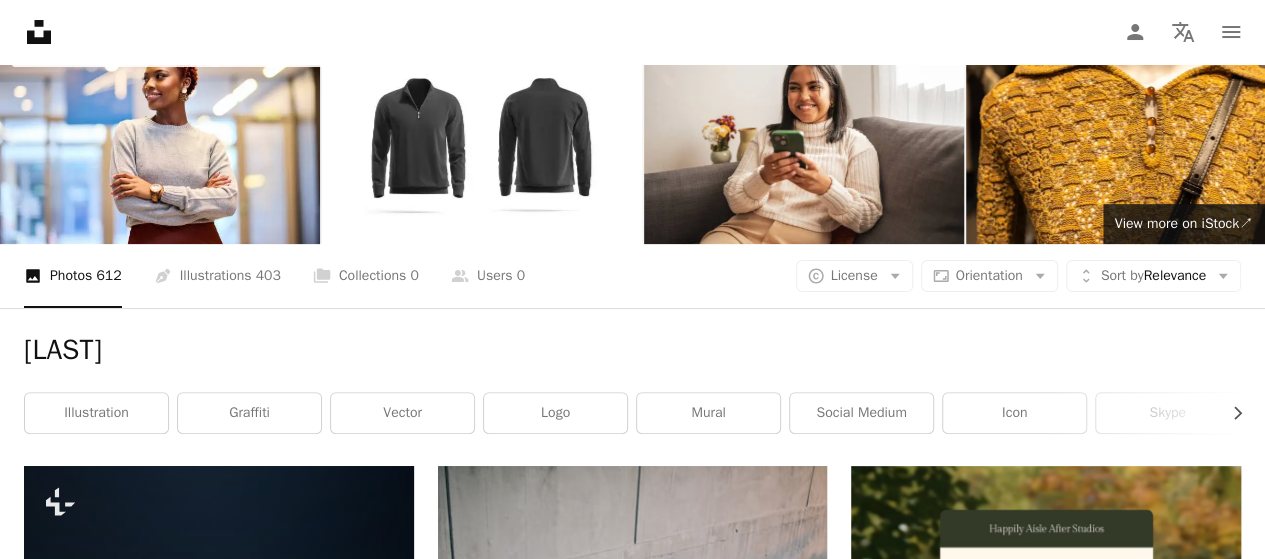 scroll, scrollTop: 0, scrollLeft: 0, axis: both 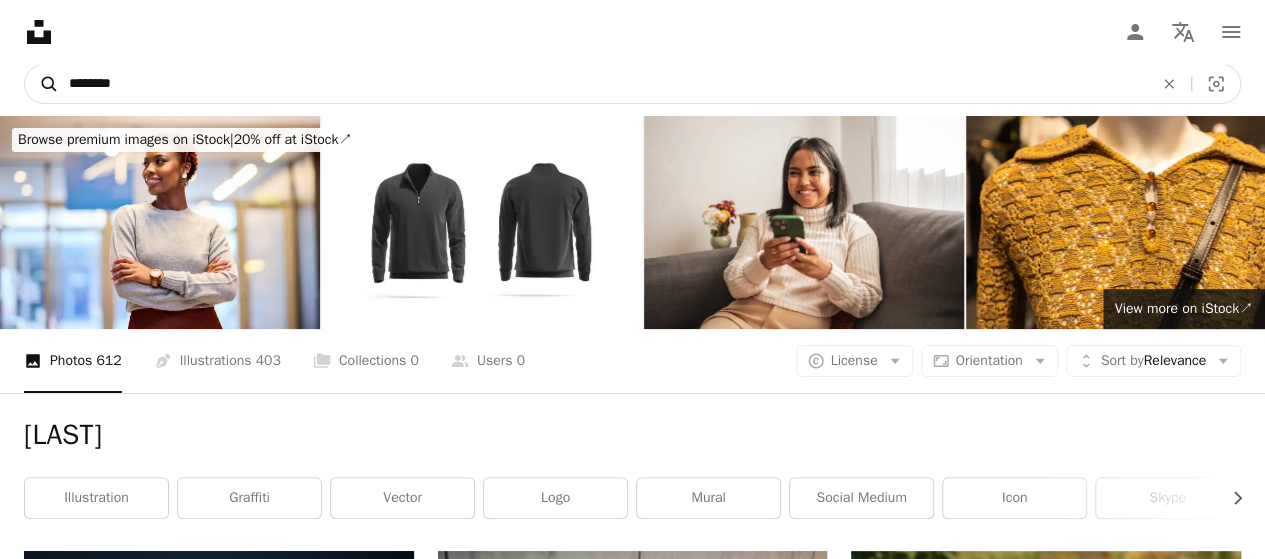 drag, startPoint x: 165, startPoint y: 77, endPoint x: 52, endPoint y: 81, distance: 113.07078 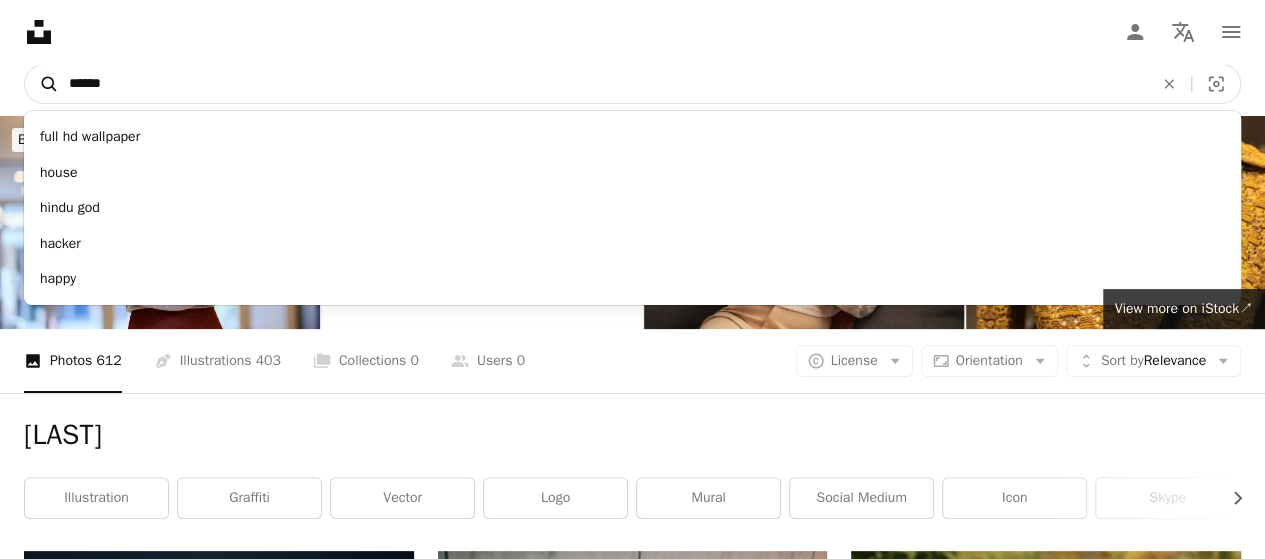 type on "*******" 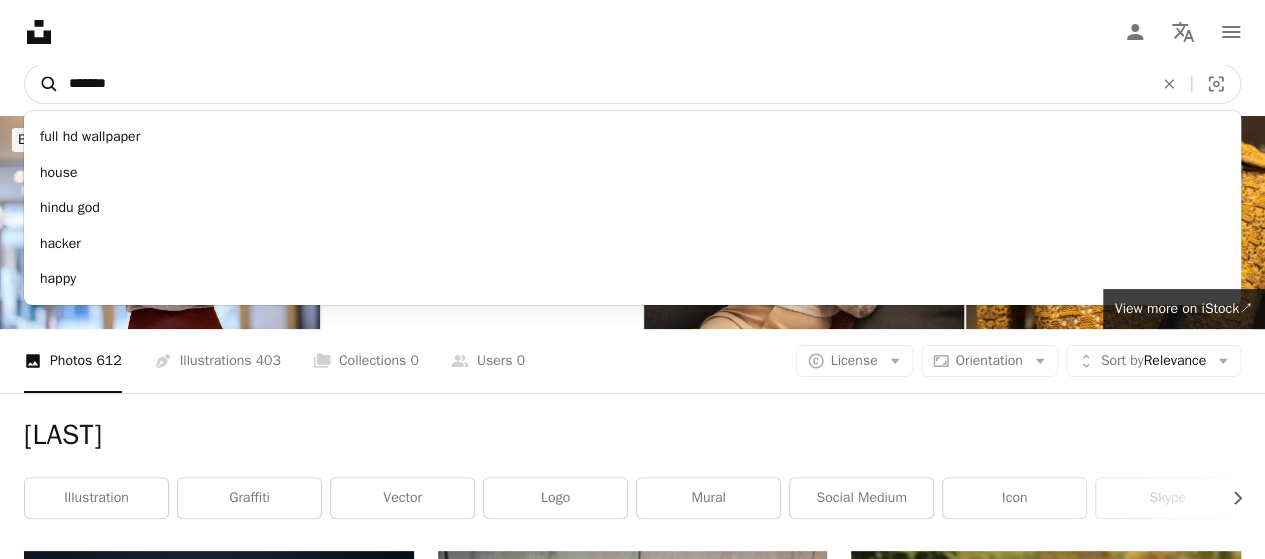 click on "A magnifying glass" at bounding box center (42, 84) 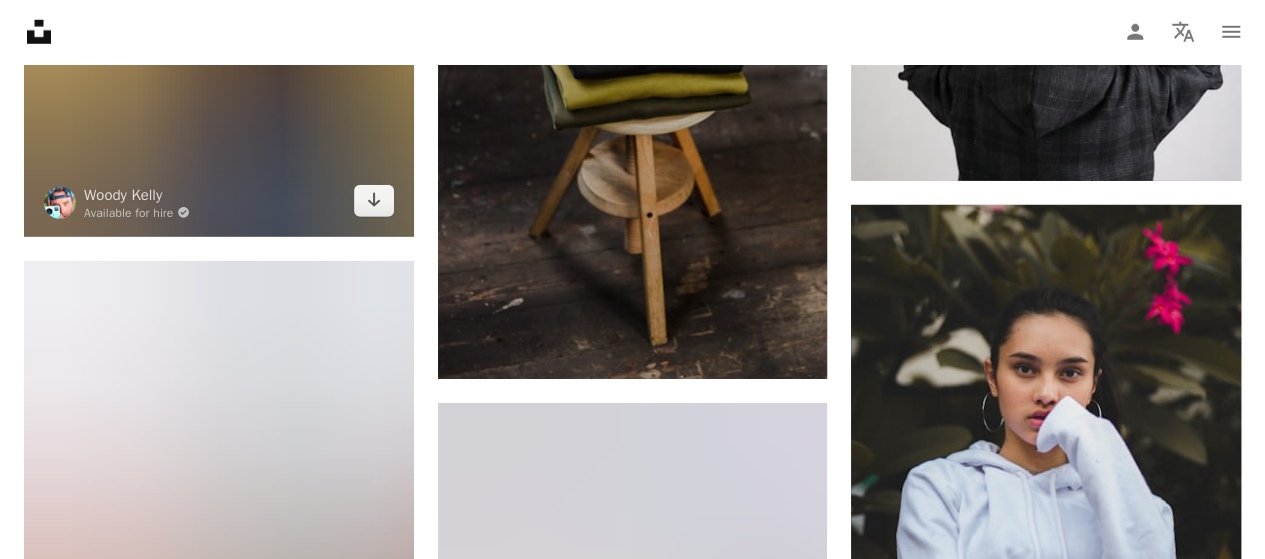scroll, scrollTop: 3400, scrollLeft: 0, axis: vertical 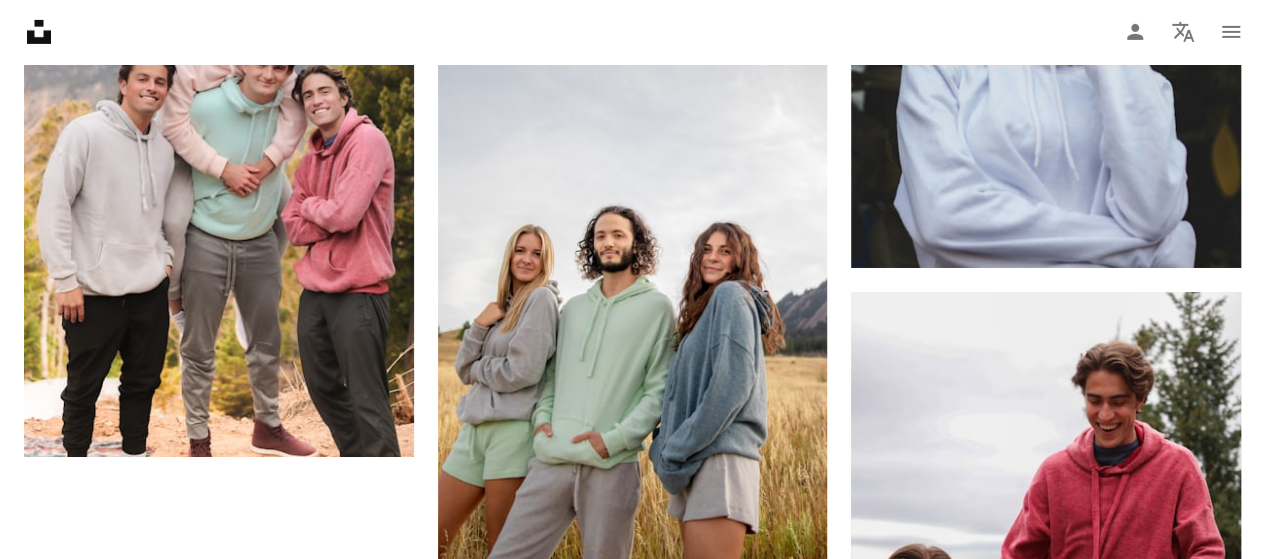click on "Load more" at bounding box center [632, 956] 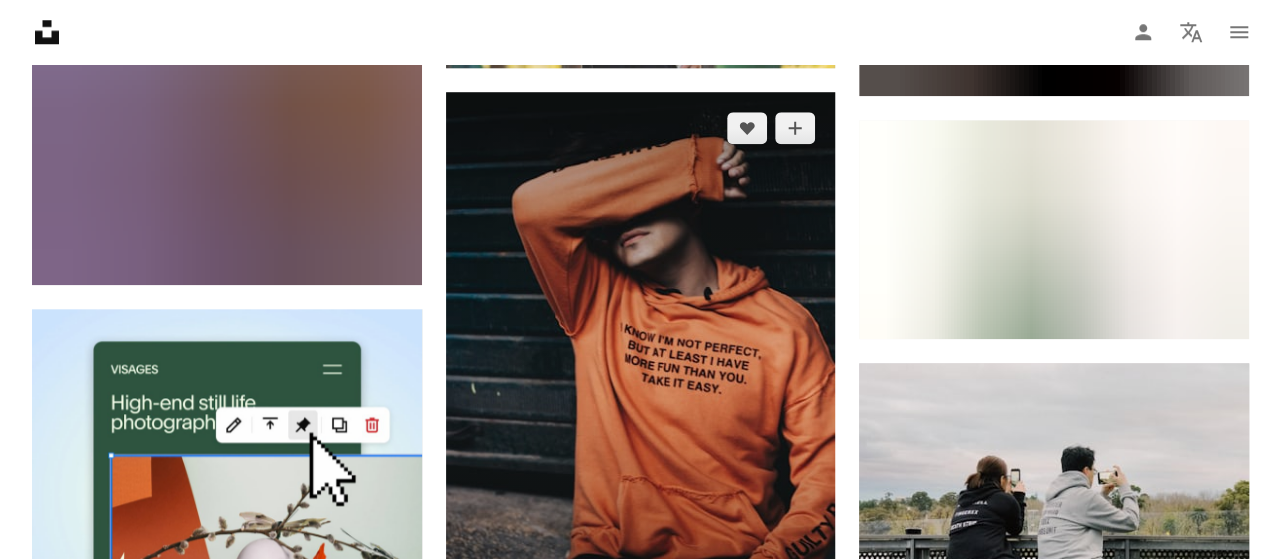 scroll, scrollTop: 4600, scrollLeft: 0, axis: vertical 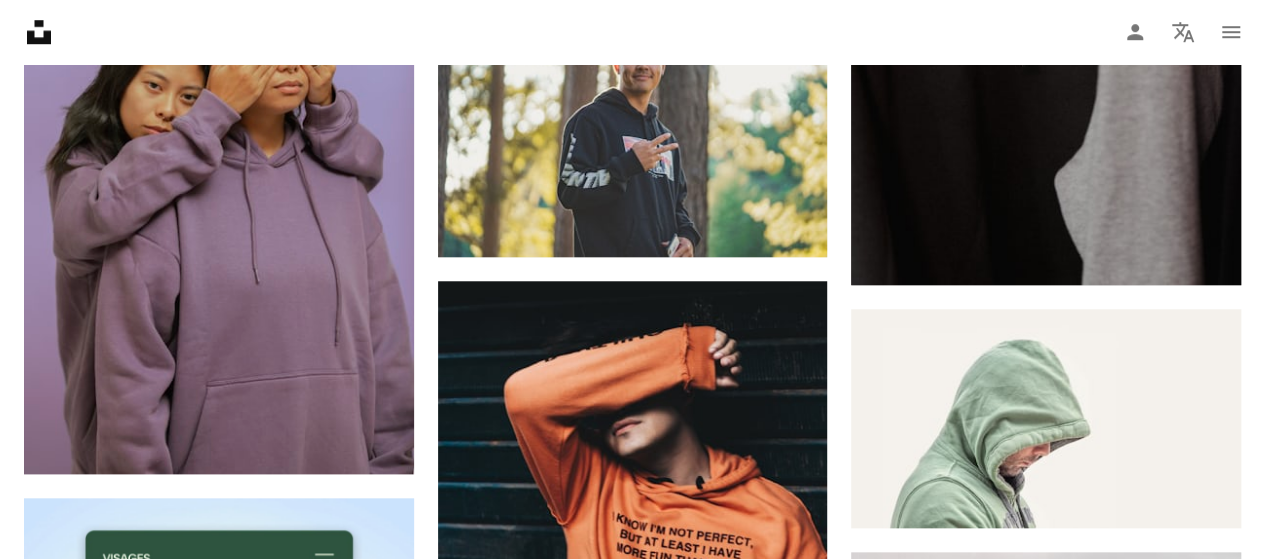 click at bounding box center (219, 1145) 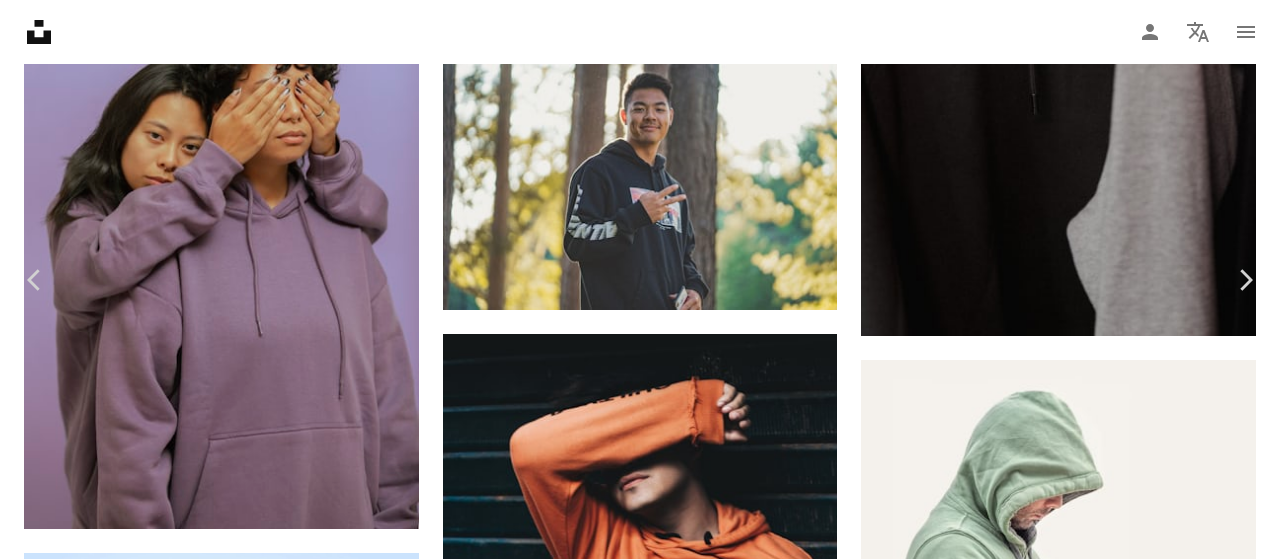 scroll, scrollTop: 3000, scrollLeft: 0, axis: vertical 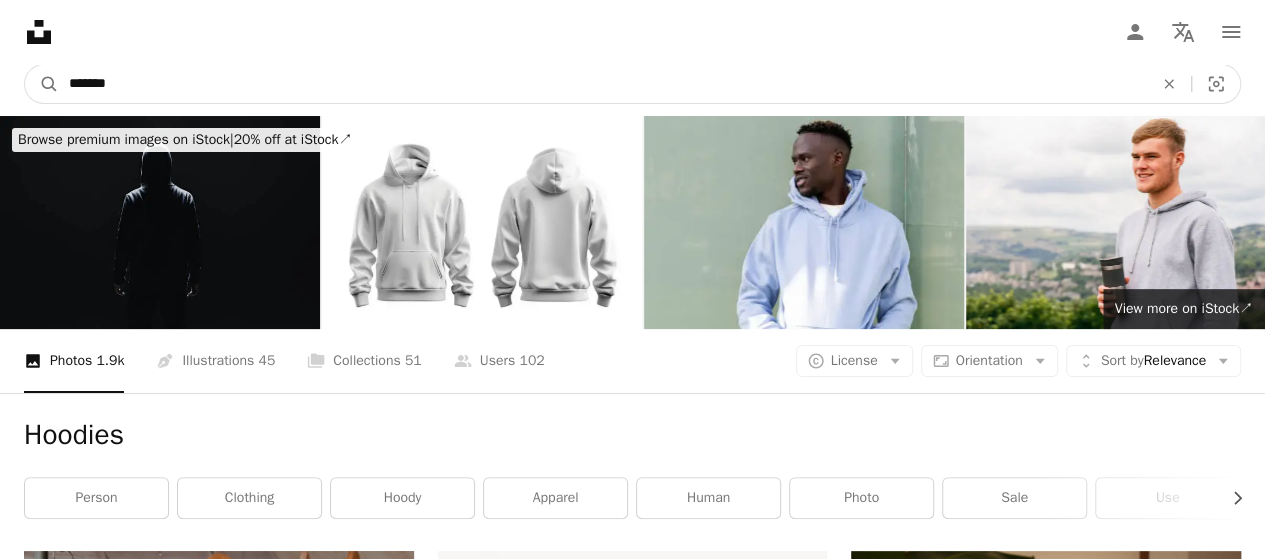 click on "*******" at bounding box center [603, 84] 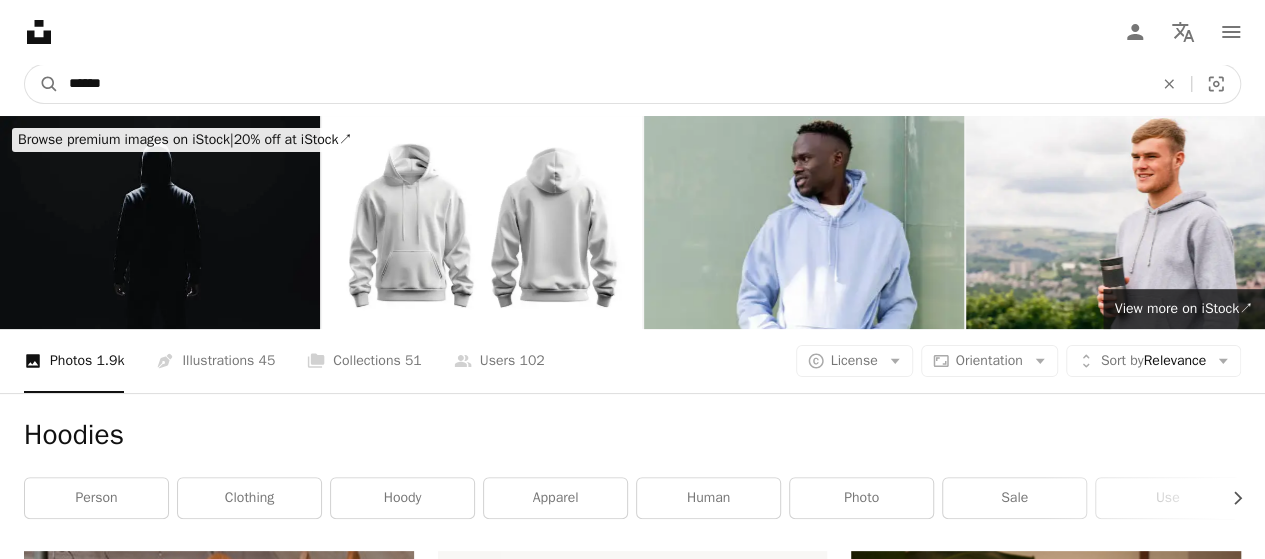 type on "******" 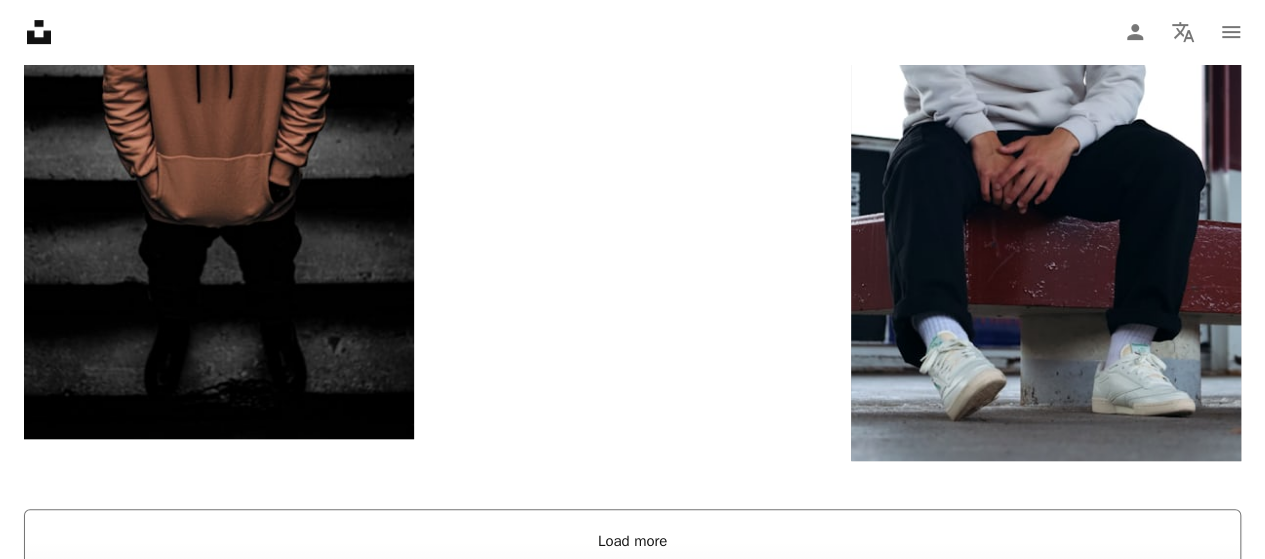 scroll, scrollTop: 4300, scrollLeft: 0, axis: vertical 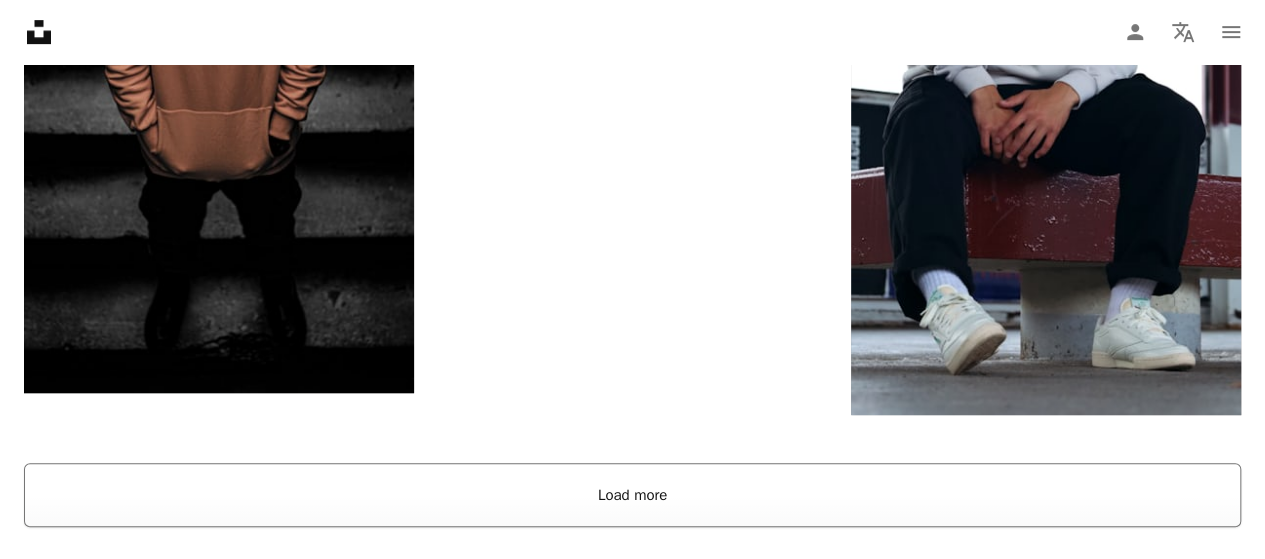 click on "Load more" at bounding box center (632, 495) 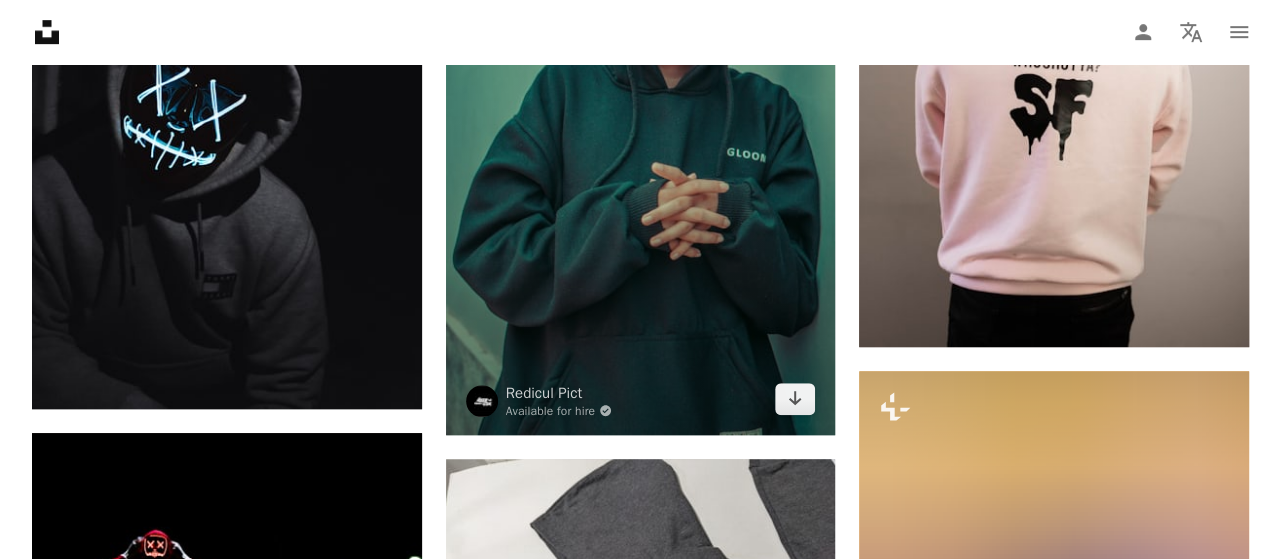 scroll, scrollTop: 11700, scrollLeft: 0, axis: vertical 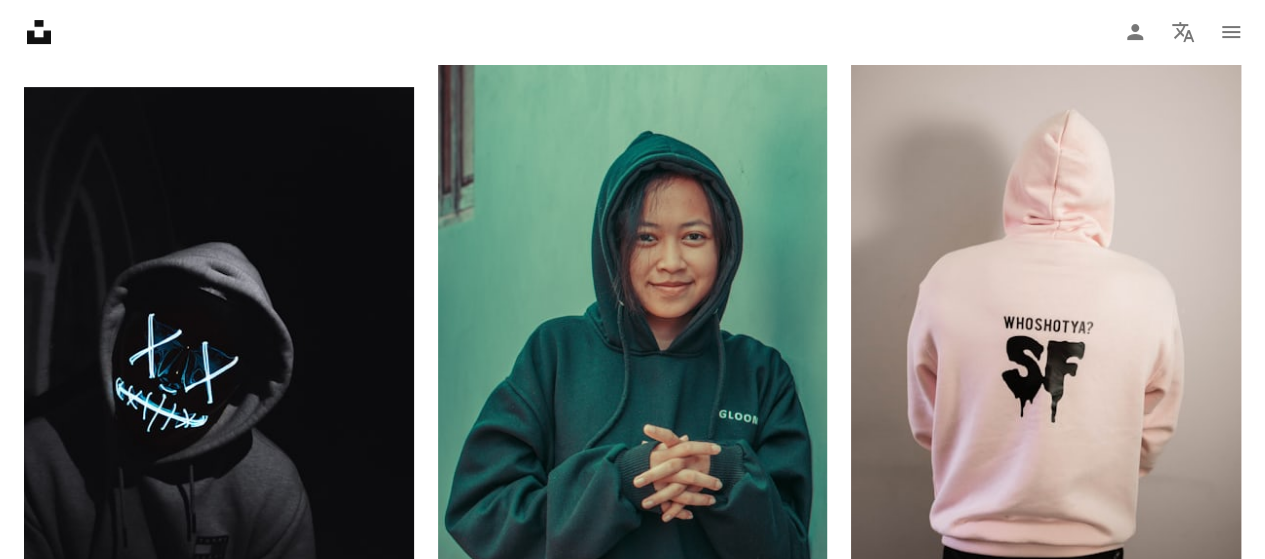 click at bounding box center (219, 1271) 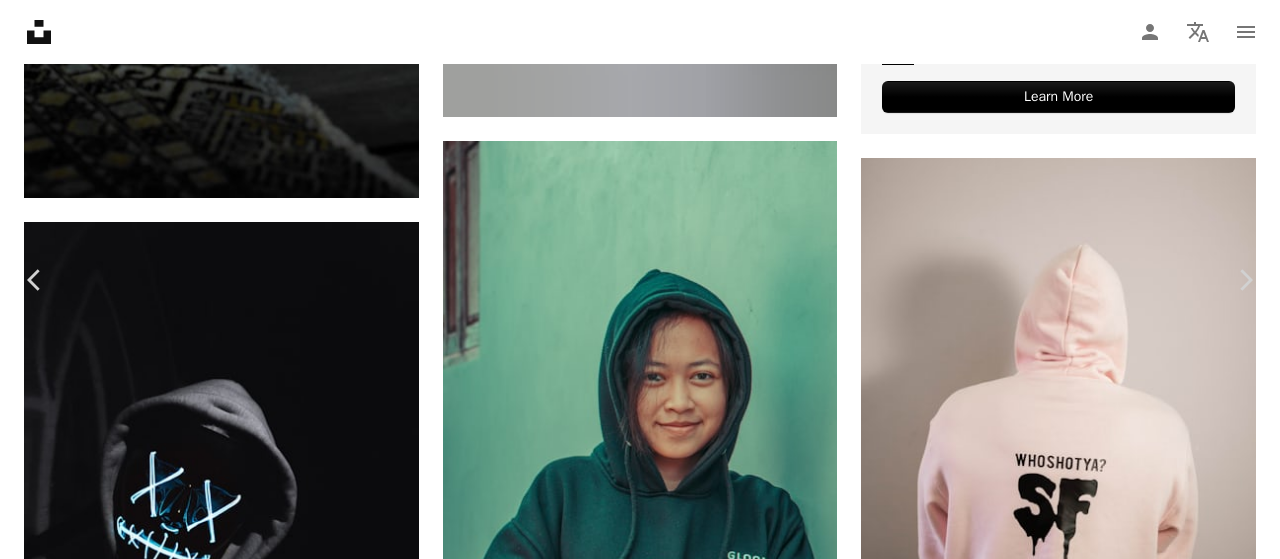 scroll, scrollTop: 900, scrollLeft: 0, axis: vertical 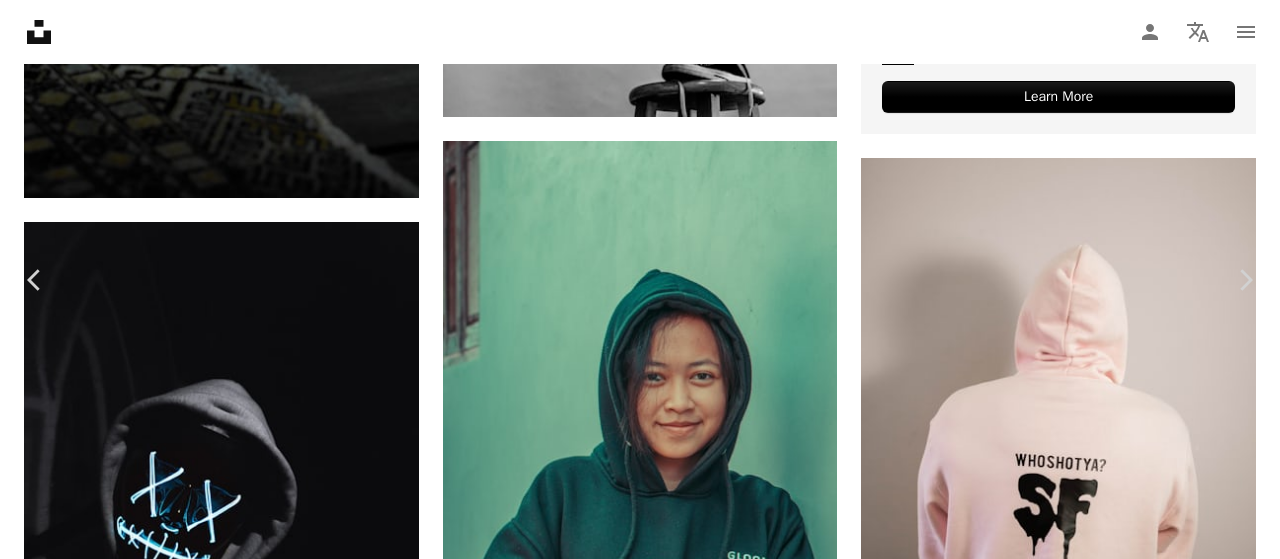 click on "Chevron right" 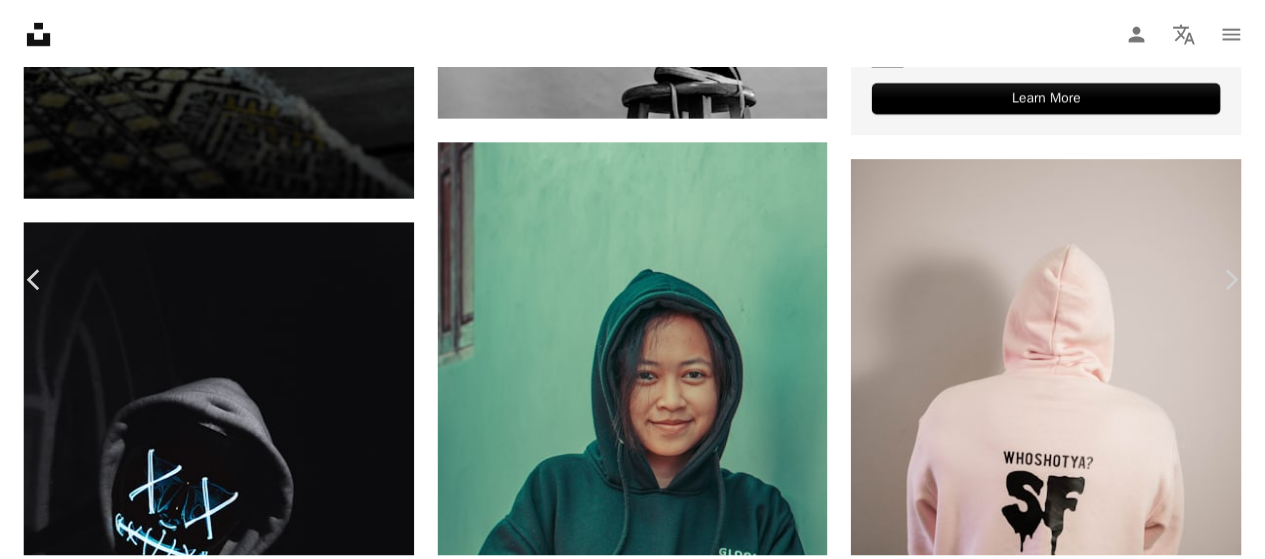 scroll, scrollTop: 3800, scrollLeft: 0, axis: vertical 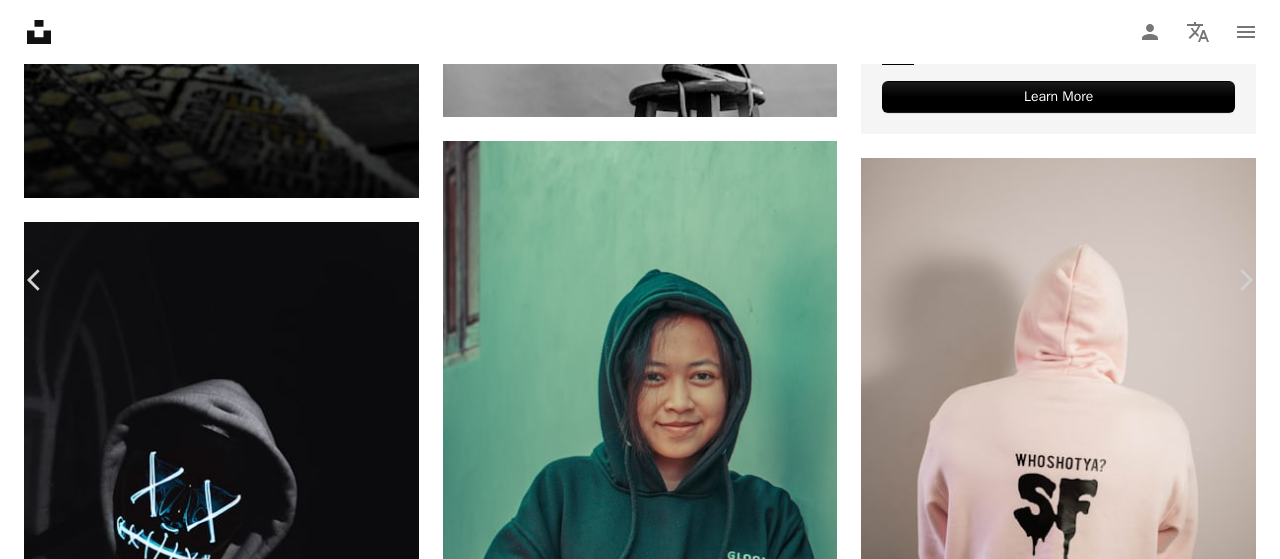 click on "An X shape Chevron left Chevron right [FIRST] [LAST] For Unsplash+ A heart A plus sign A lock Download Zoom in A forward-right arrow Share More Actions Calendar outlined Published on January 10, 2023 Safety Licensed under the Unsplash+ License fashion winter summer autumn fall color clothing shop sales shirt colors closet sweater boutique season seasonal consumption use synthetic Creative Commons images From this series Chevron left Plus sign for Unsplash+ Plus sign for Unsplash+ Plus sign for Unsplash+ Plus sign for Unsplash+ Plus sign for Unsplash+ Plus sign for Unsplash+ Plus sign for Unsplash+ Plus sign for Unsplash+ Plus sign for Unsplash+ Plus sign for Unsplash+ Related images Plus sign for Unsplash+ A heart A plus sign [FIRST] [LAST] For Unsplash+ A lock Download Plus sign for Unsplash+ A heart A plus sign [FIRST] [LAST] For Unsplash+ A lock Download Plus sign for Unsplash+ A heart A plus sign [FIRST] [LAST] For A lock" at bounding box center (640, 7178) 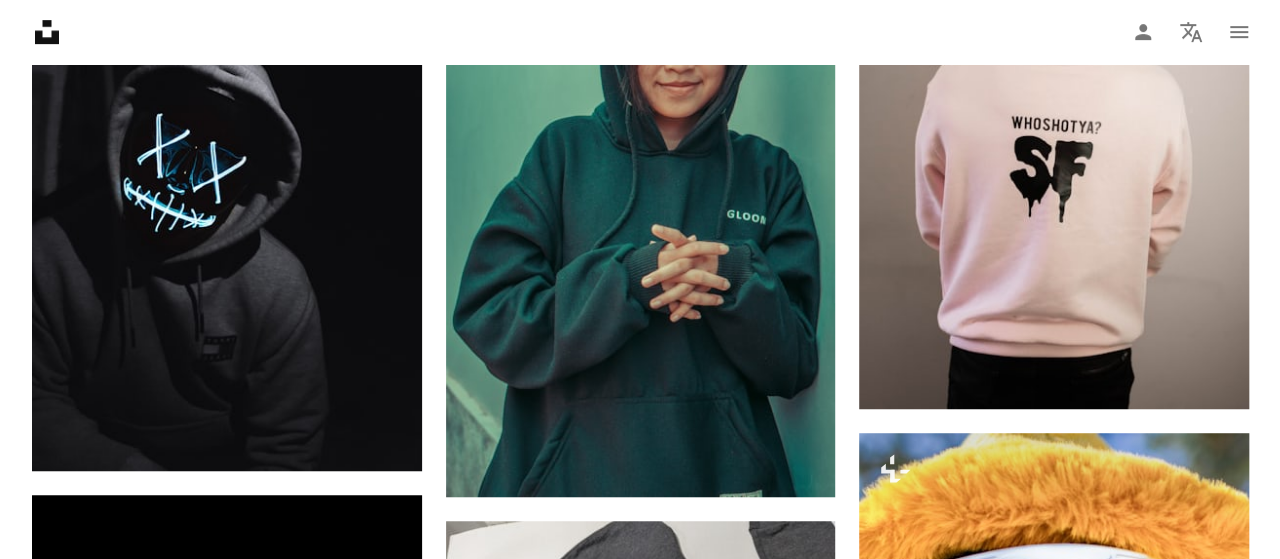 scroll, scrollTop: 11600, scrollLeft: 0, axis: vertical 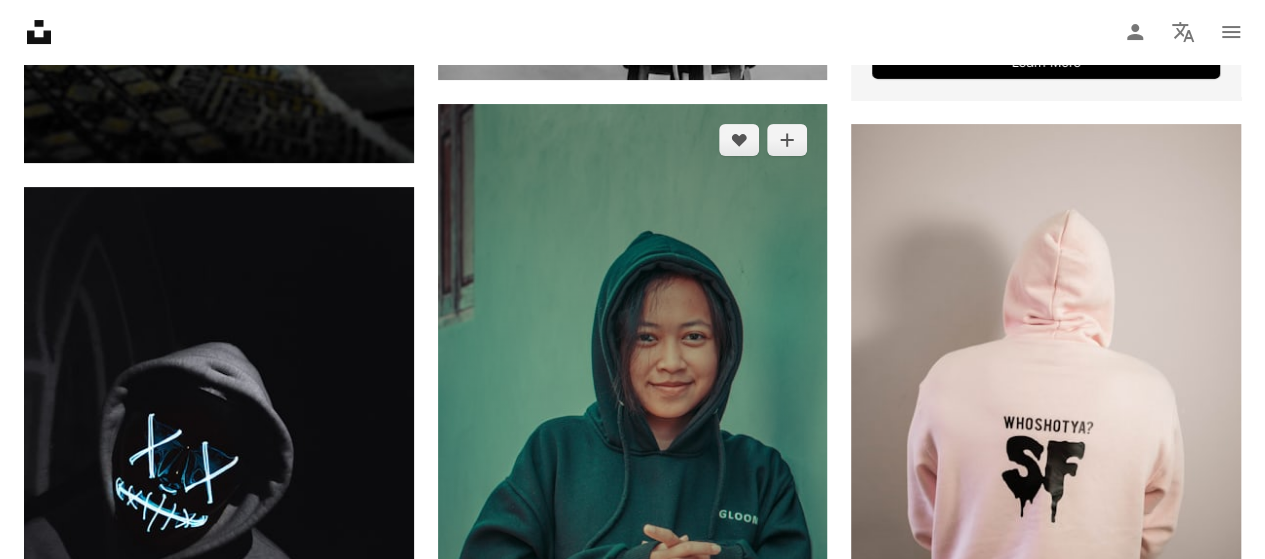 click at bounding box center [633, 450] 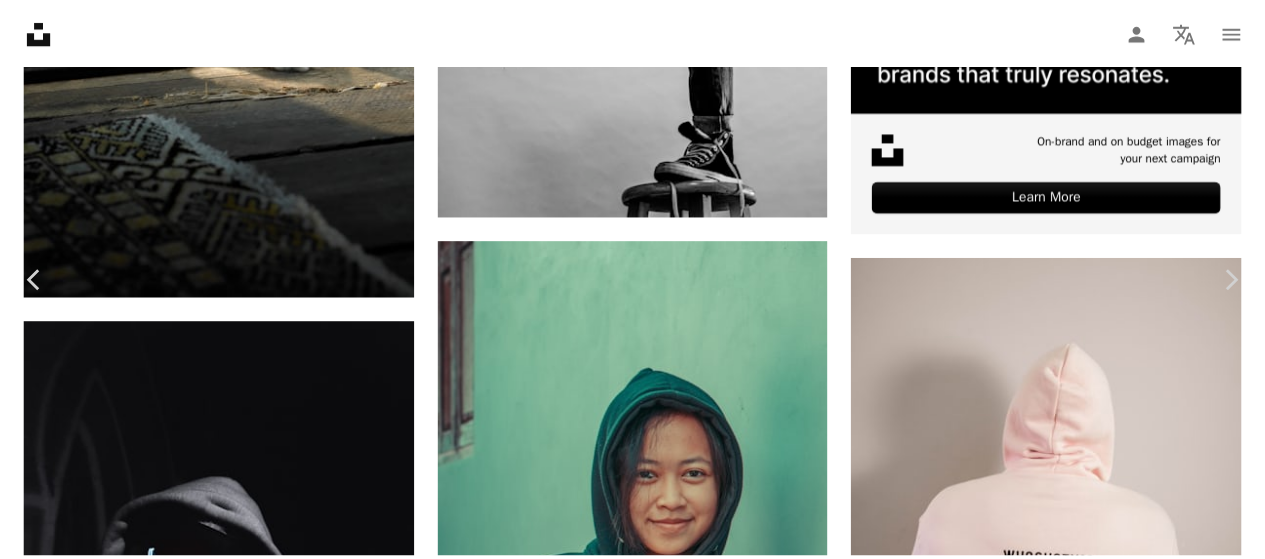 scroll, scrollTop: 4100, scrollLeft: 0, axis: vertical 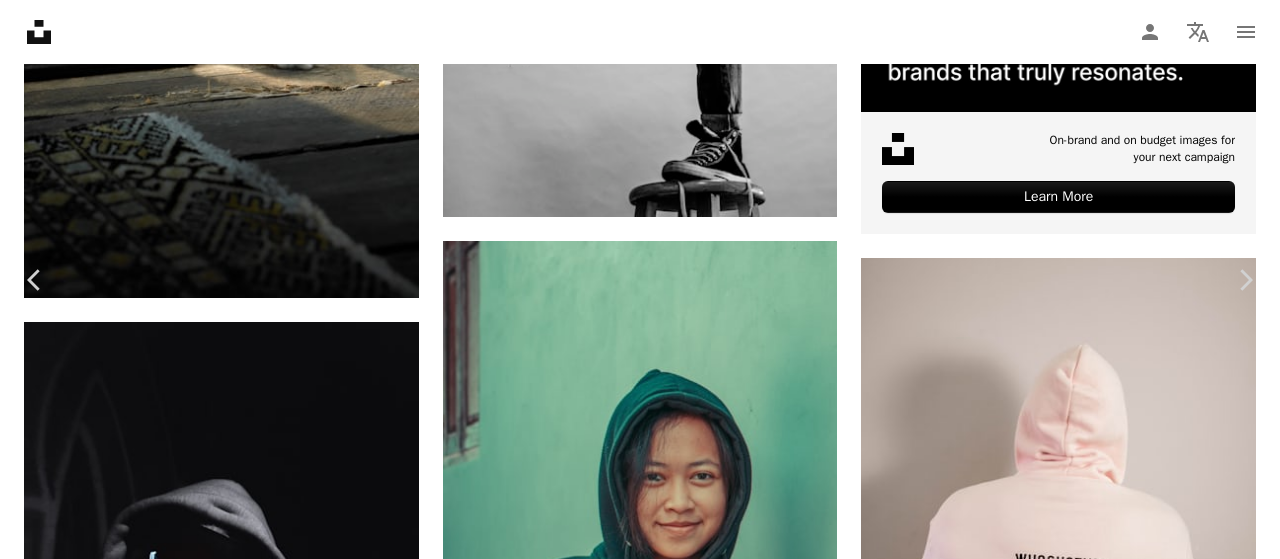 click on "Say thanks! Give a shoutout to  [FIRST] [LAST]  on social or copy the text below to attribute. ... Photo by  [FIRST] [LAST]  on  Unsplash ... [FIRST] [LAST] Available for hire ... [FIRST] [LAST] Available for hire ... [FIRST] [LAST] Available for hire ..." at bounding box center (640, 7278) 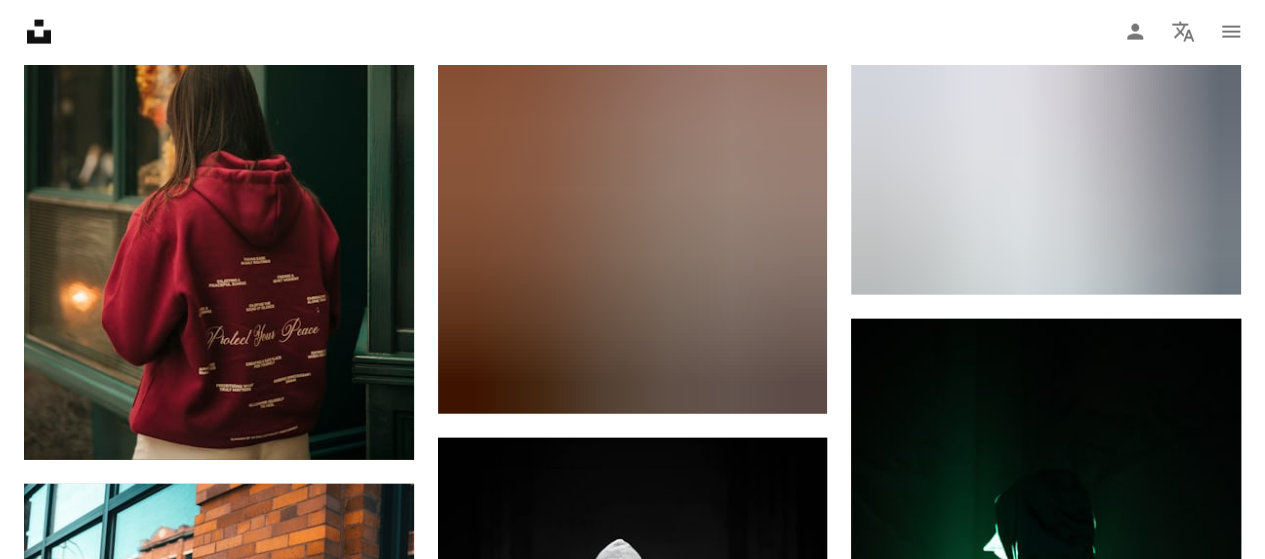 scroll, scrollTop: 21000, scrollLeft: 0, axis: vertical 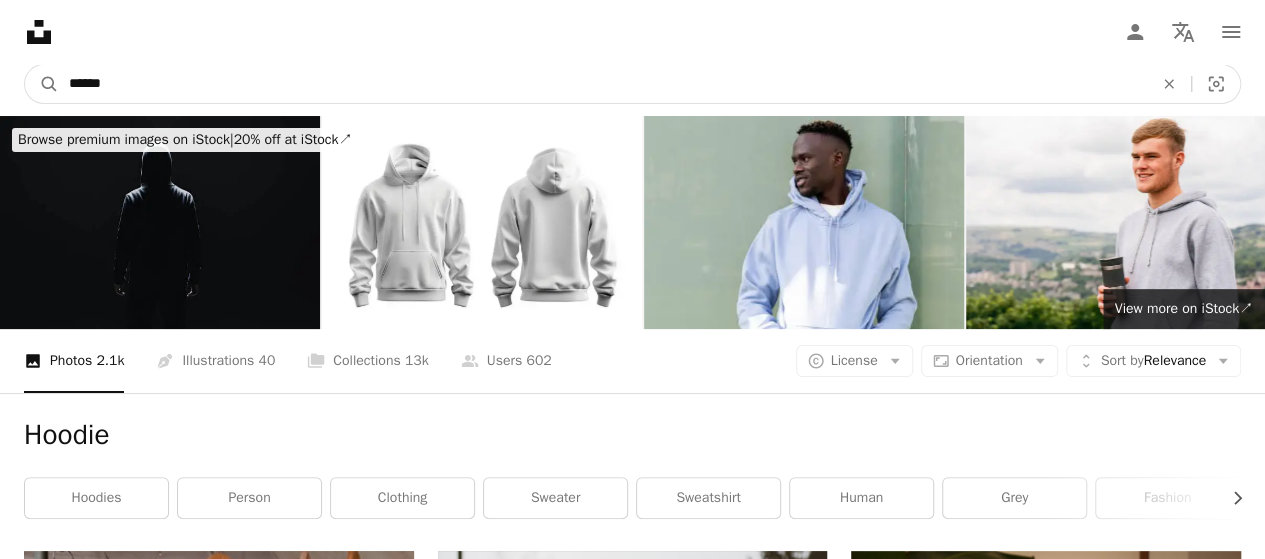 drag, startPoint x: 142, startPoint y: 93, endPoint x: 18, endPoint y: 71, distance: 125.93649 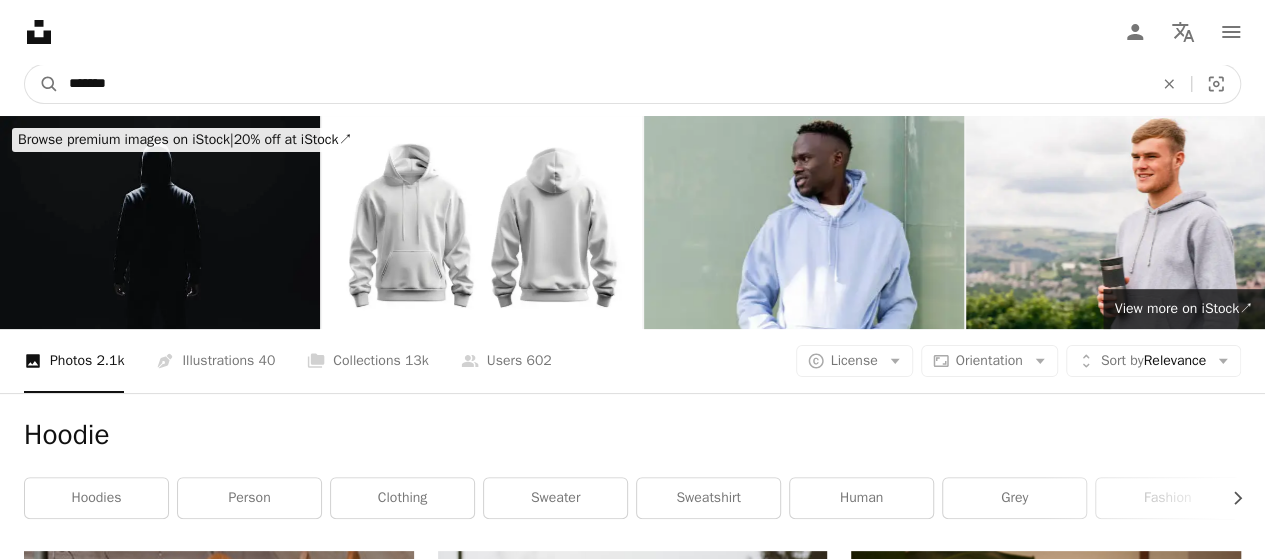 type on "*******" 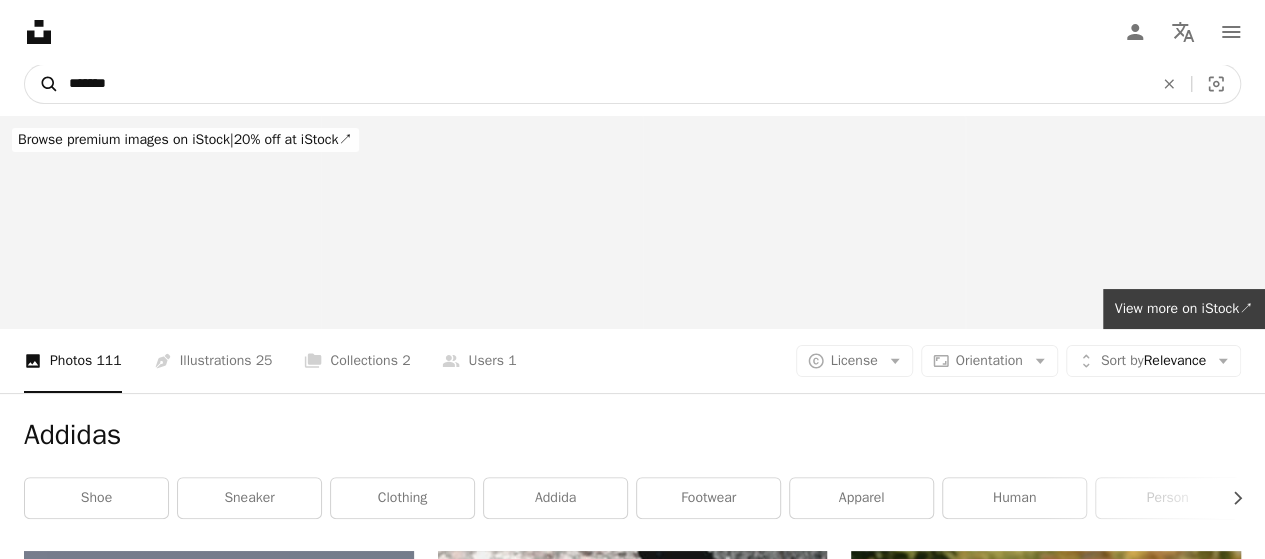 drag, startPoint x: 155, startPoint y: 81, endPoint x: 54, endPoint y: 72, distance: 101.4002 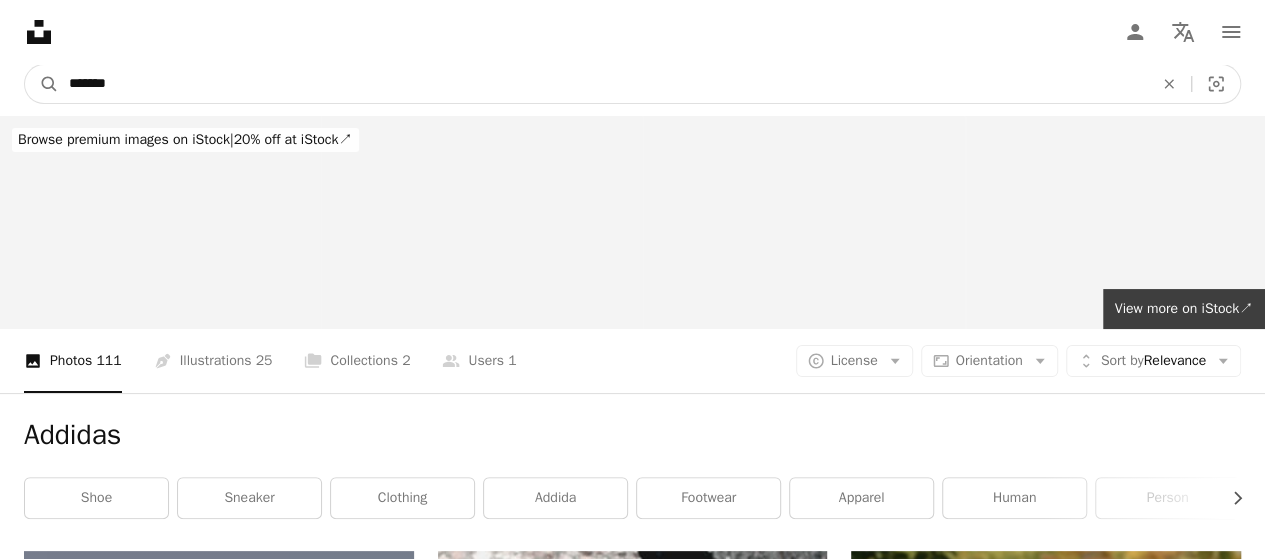 click on "*******" at bounding box center (603, 84) 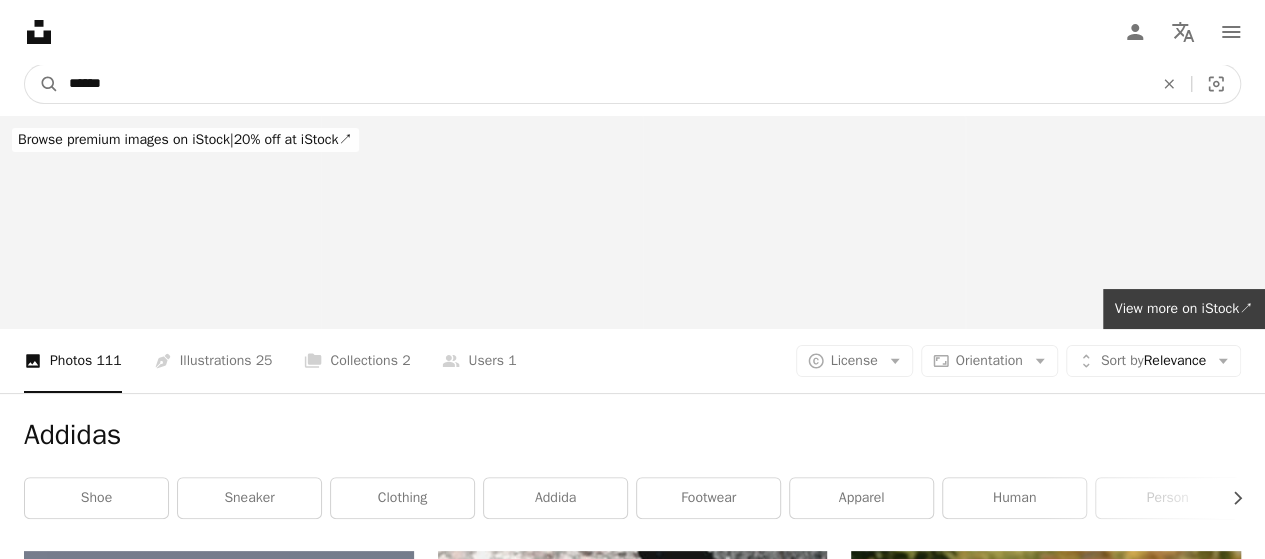 type on "******" 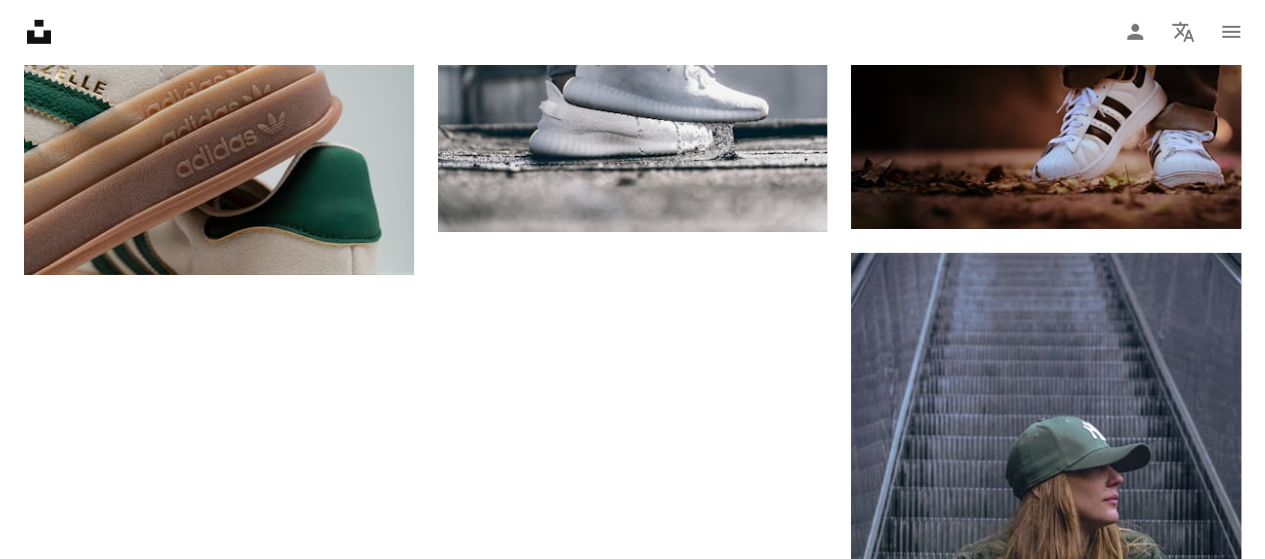 scroll, scrollTop: 3200, scrollLeft: 0, axis: vertical 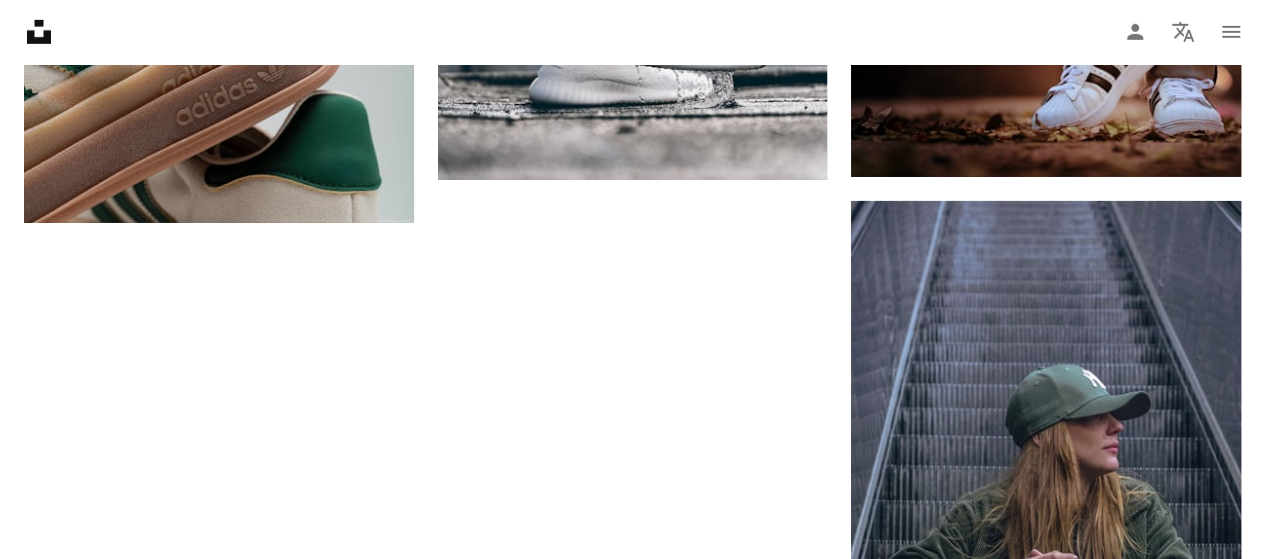 click on "Load more" at bounding box center [632, 974] 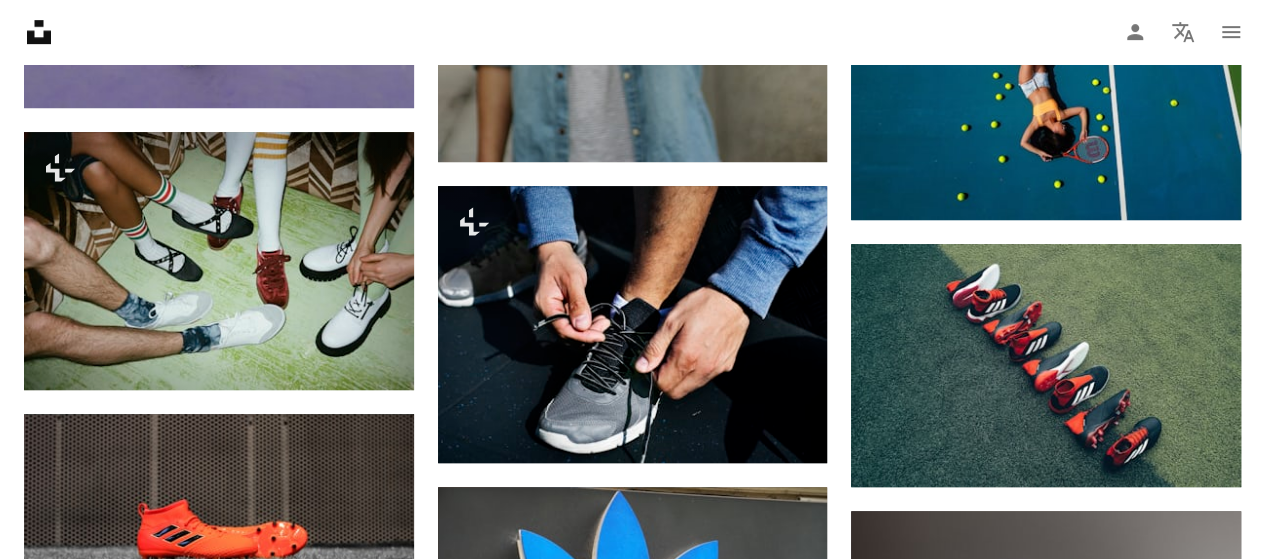 scroll, scrollTop: 8300, scrollLeft: 0, axis: vertical 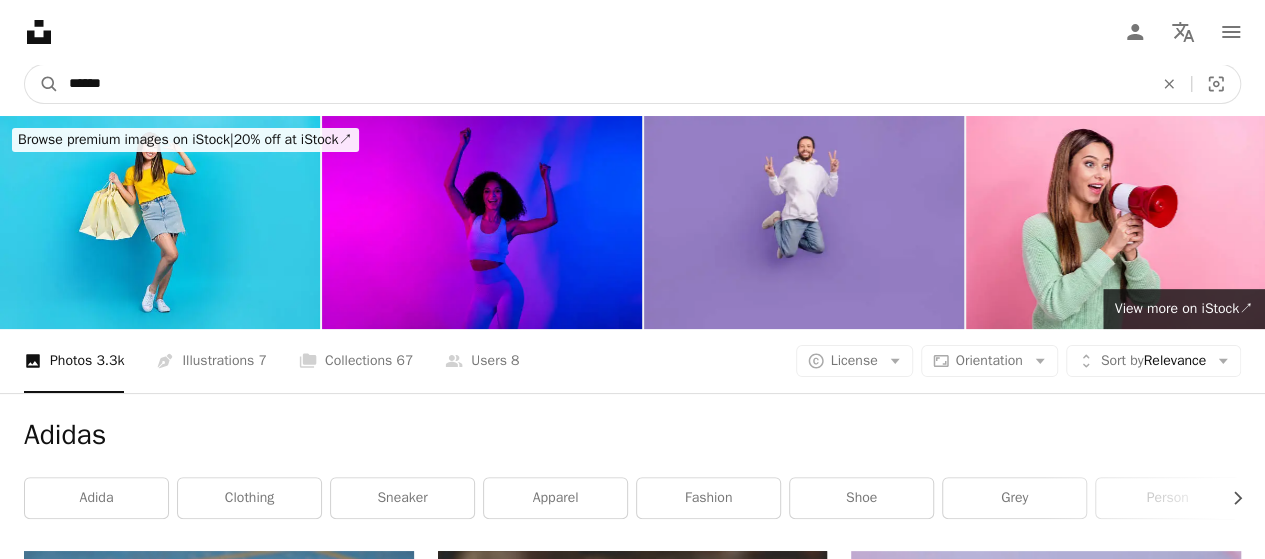 click on "******" at bounding box center [603, 84] 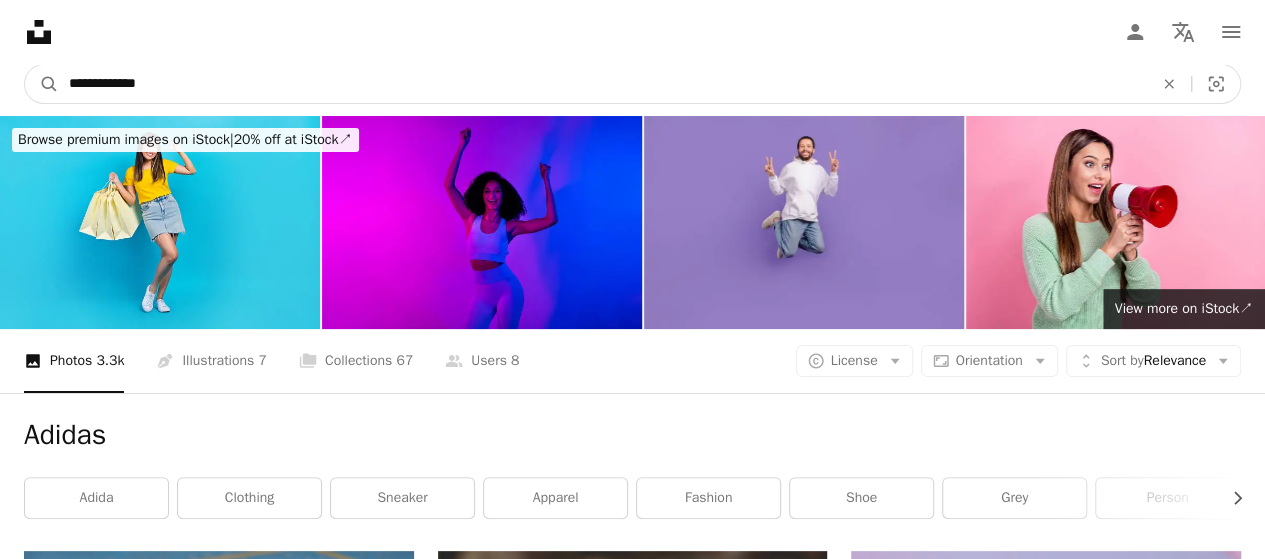 type on "**********" 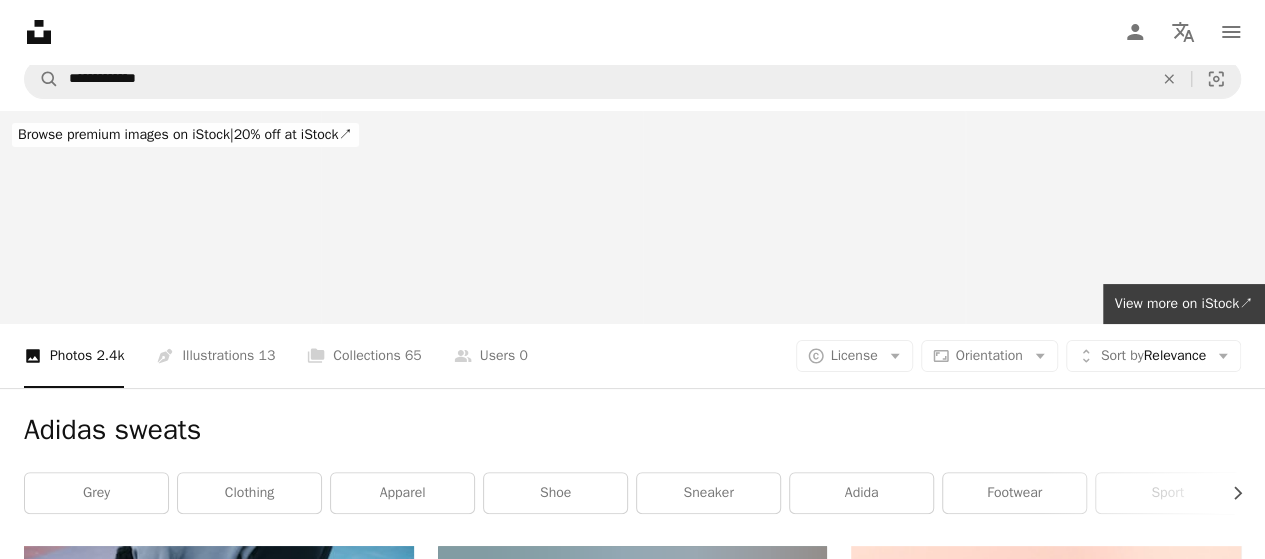 scroll, scrollTop: 0, scrollLeft: 0, axis: both 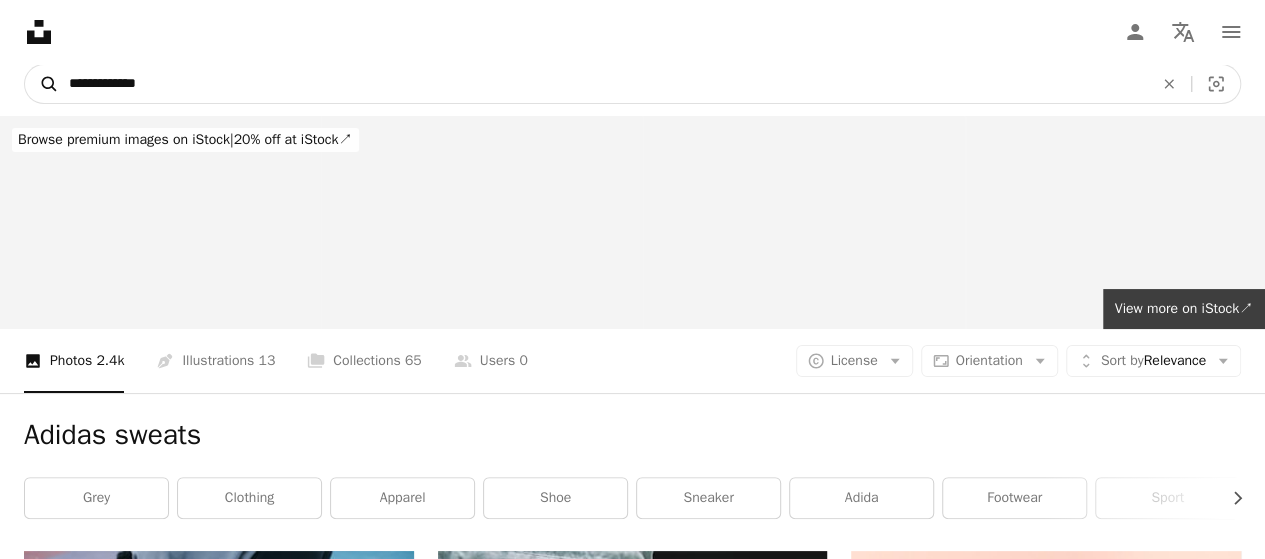 drag, startPoint x: 198, startPoint y: 83, endPoint x: 33, endPoint y: 68, distance: 165.68042 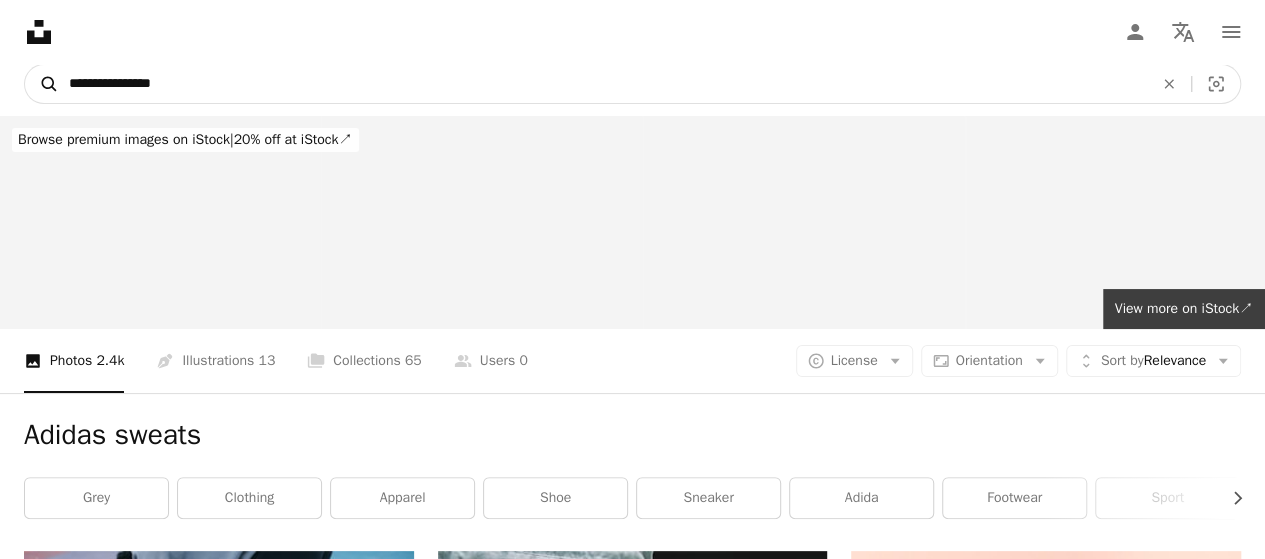 type on "**********" 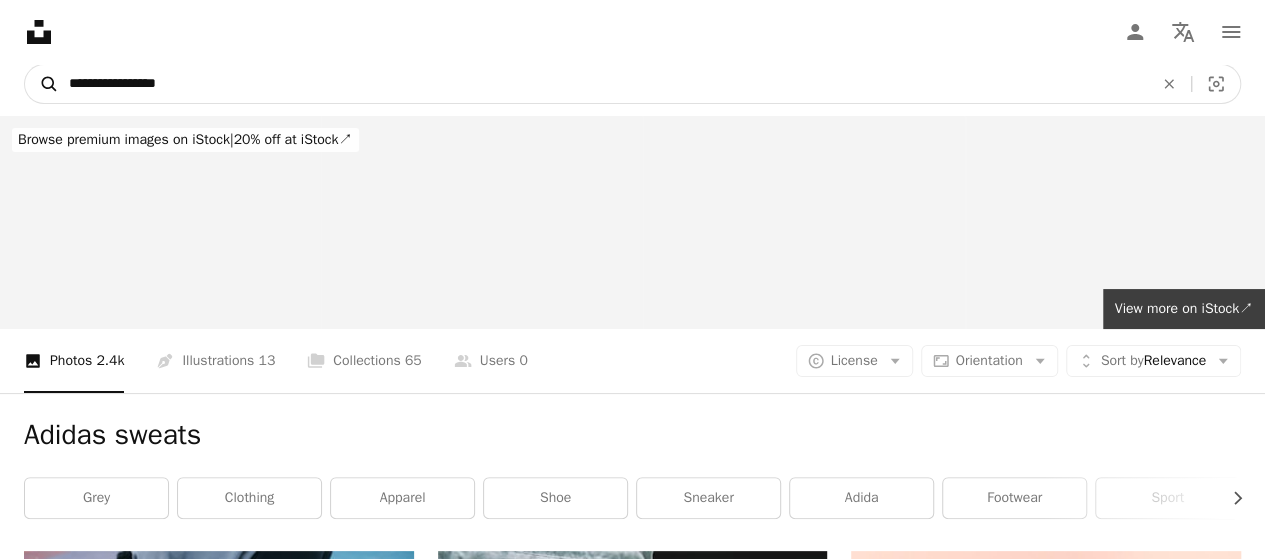 click on "A magnifying glass" at bounding box center [42, 84] 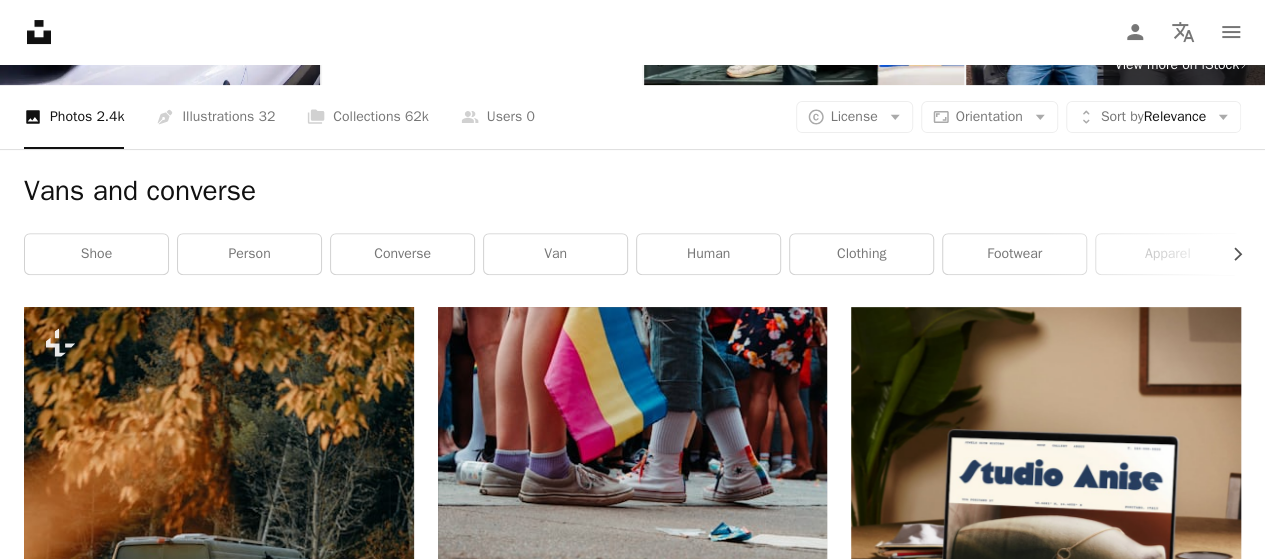 scroll, scrollTop: 0, scrollLeft: 0, axis: both 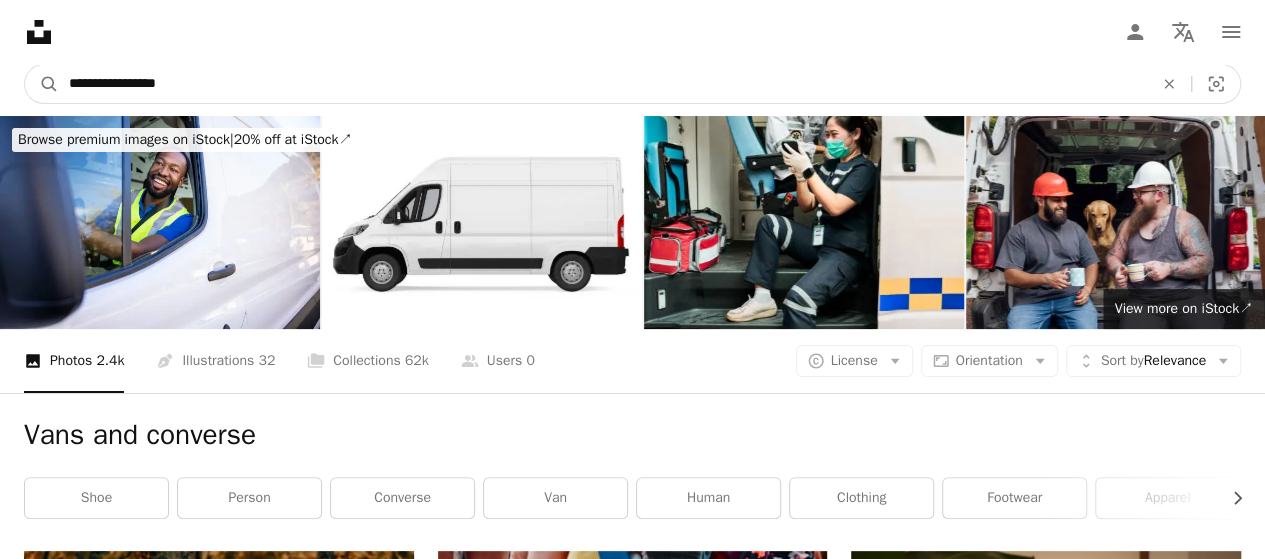 drag, startPoint x: 96, startPoint y: 77, endPoint x: 304, endPoint y: 79, distance: 208.00961 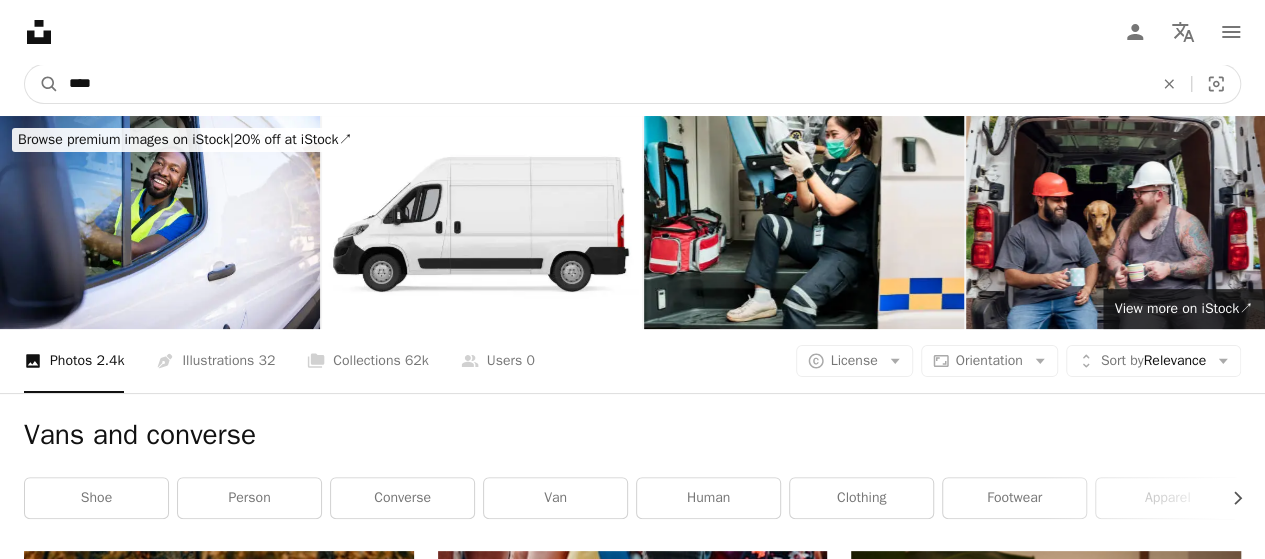 type on "****" 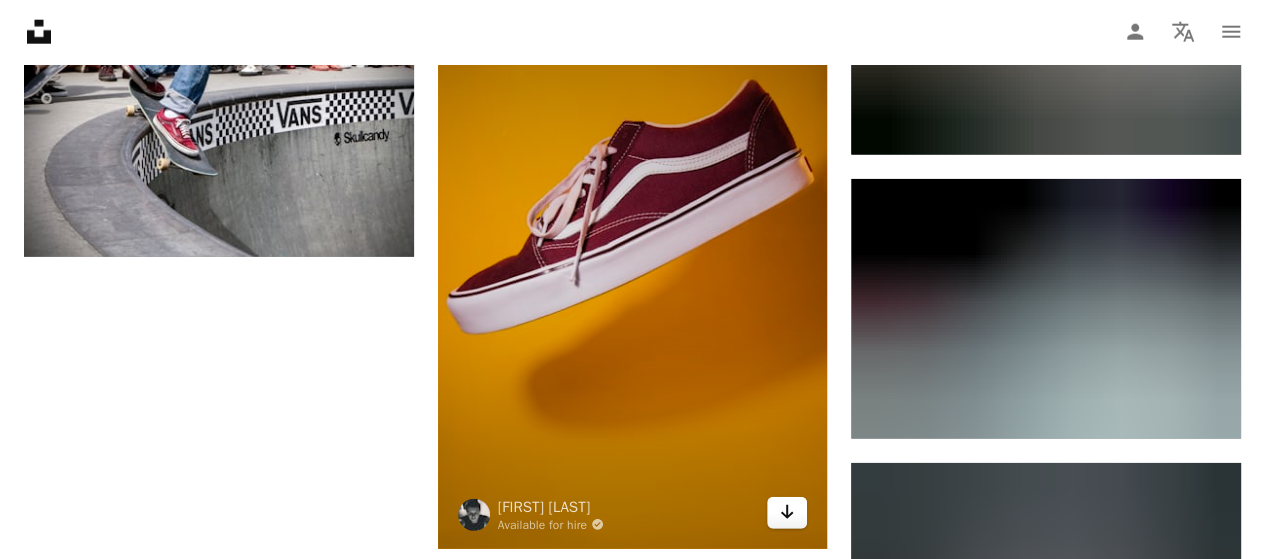 scroll, scrollTop: 2700, scrollLeft: 0, axis: vertical 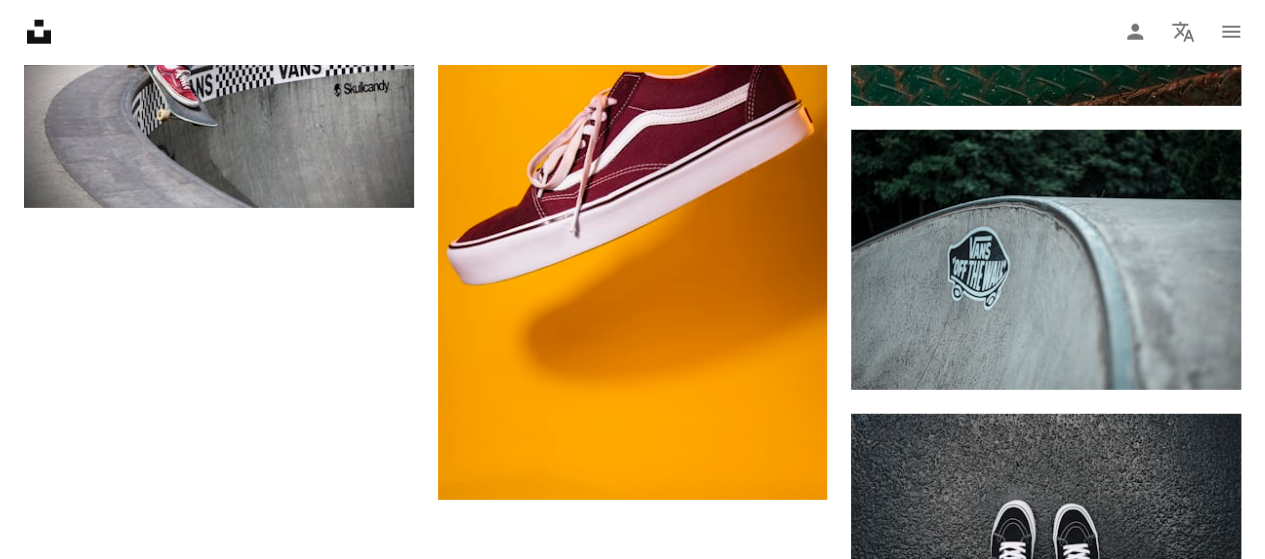 click on "Load more" at bounding box center [632, 754] 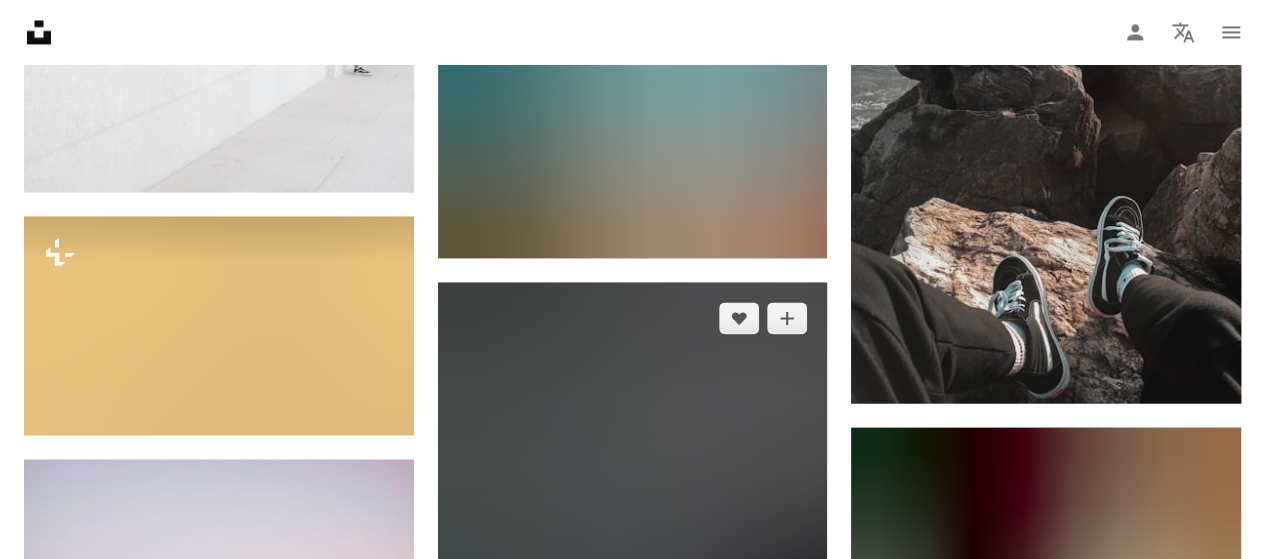 scroll, scrollTop: 12800, scrollLeft: 0, axis: vertical 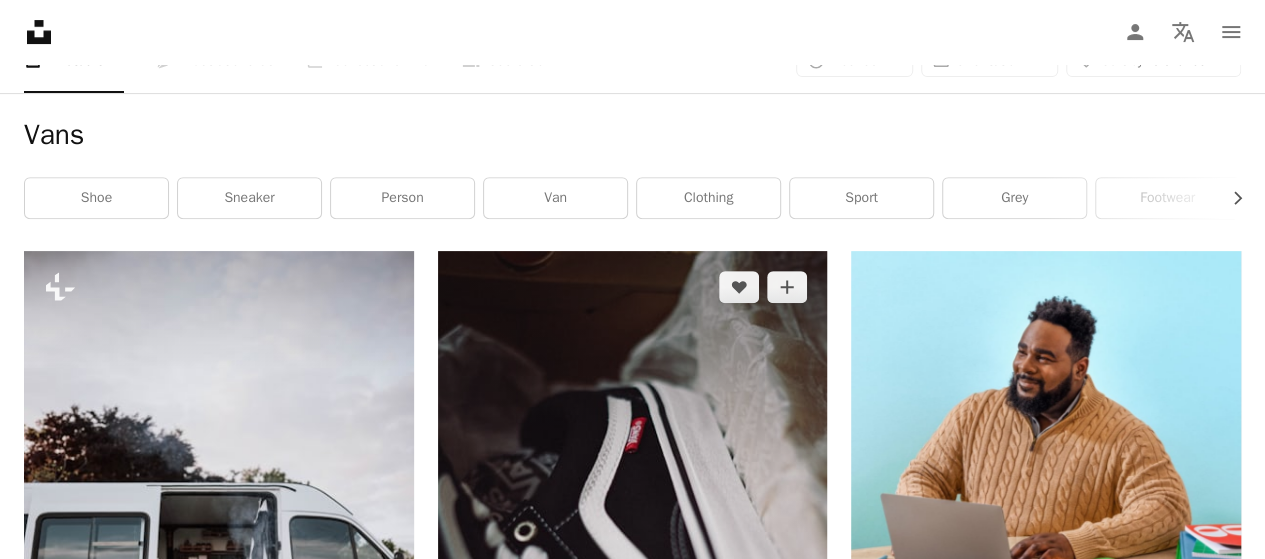 click at bounding box center [633, 543] 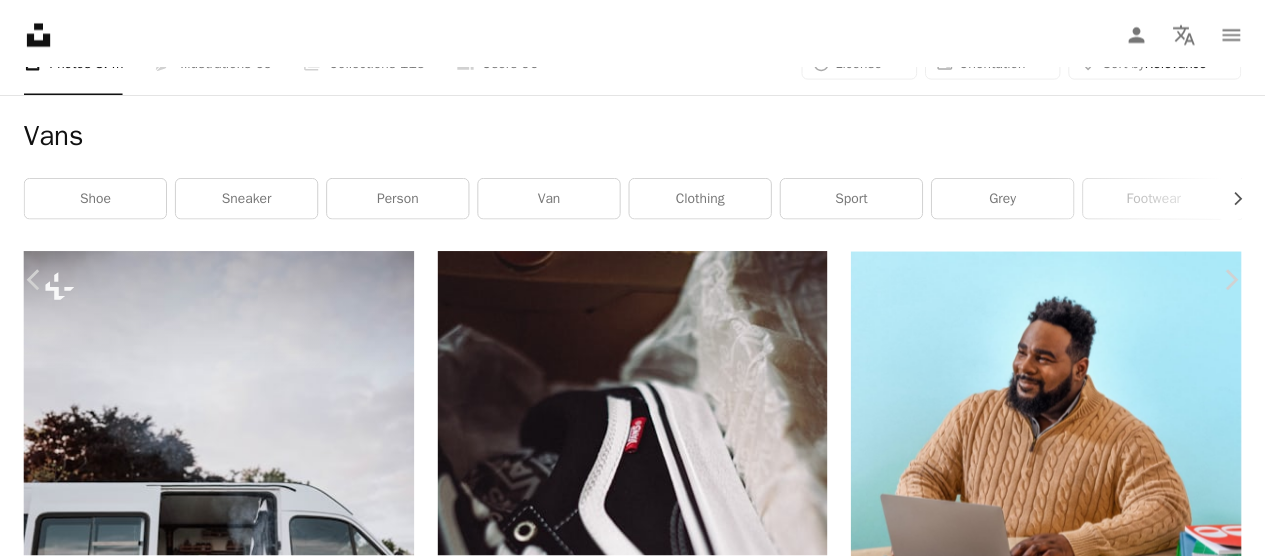 scroll, scrollTop: 3200, scrollLeft: 0, axis: vertical 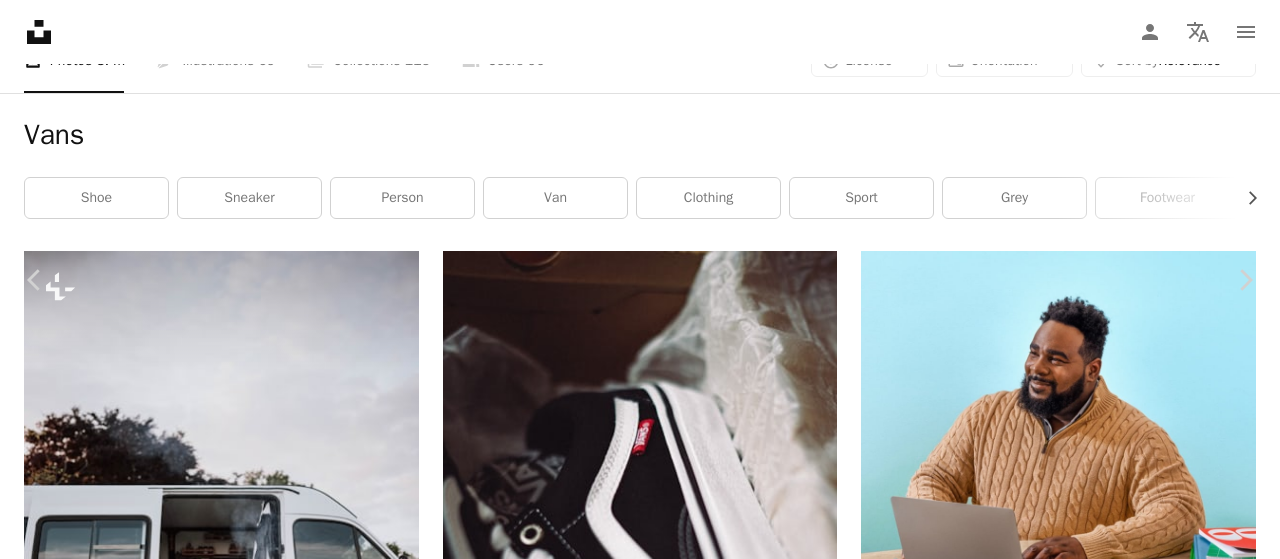click on "Say thanks! Give a shoutout to  [FIRST] [LAST]  on social or copy the text below to attribute. ... Photo by  [FIRST] [LAST]  on  Unsplash ... [FIRST] [LAST] Available for hire ... [FIRST] [LAST] Available for hire ... [FIRST] [LAST] Available for hire ..." at bounding box center (640, 19356) 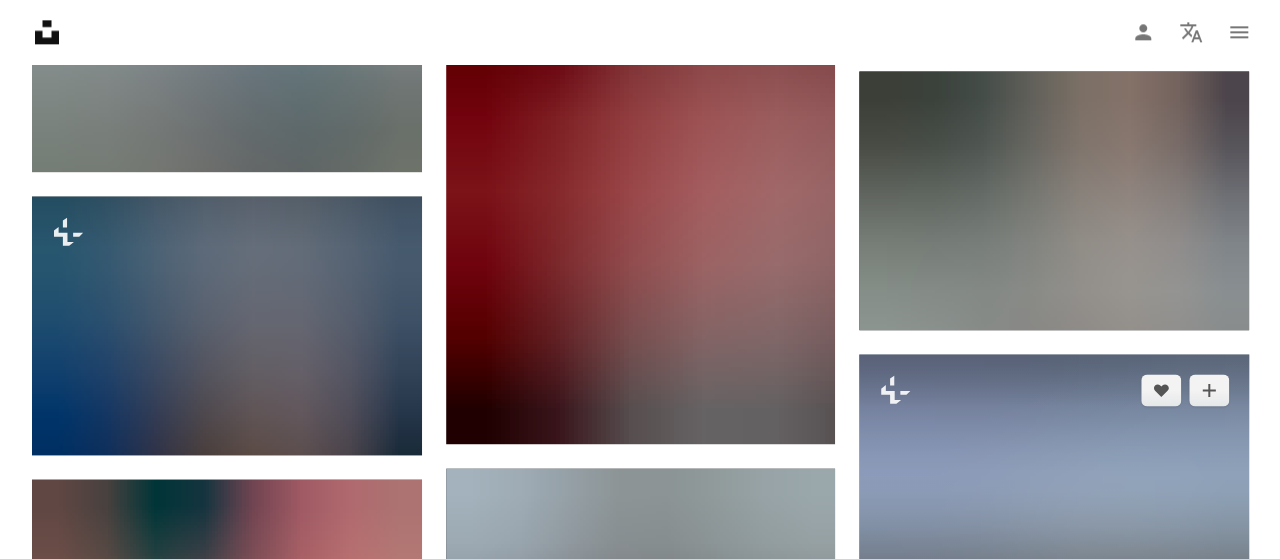 scroll, scrollTop: 600, scrollLeft: 0, axis: vertical 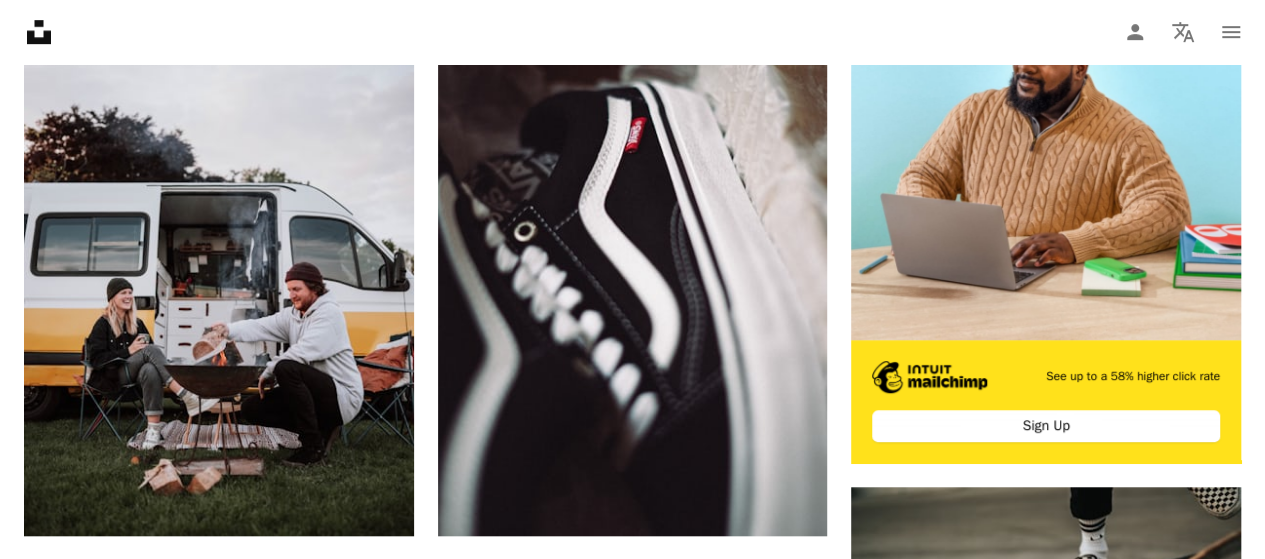 click at bounding box center (1046, 901) 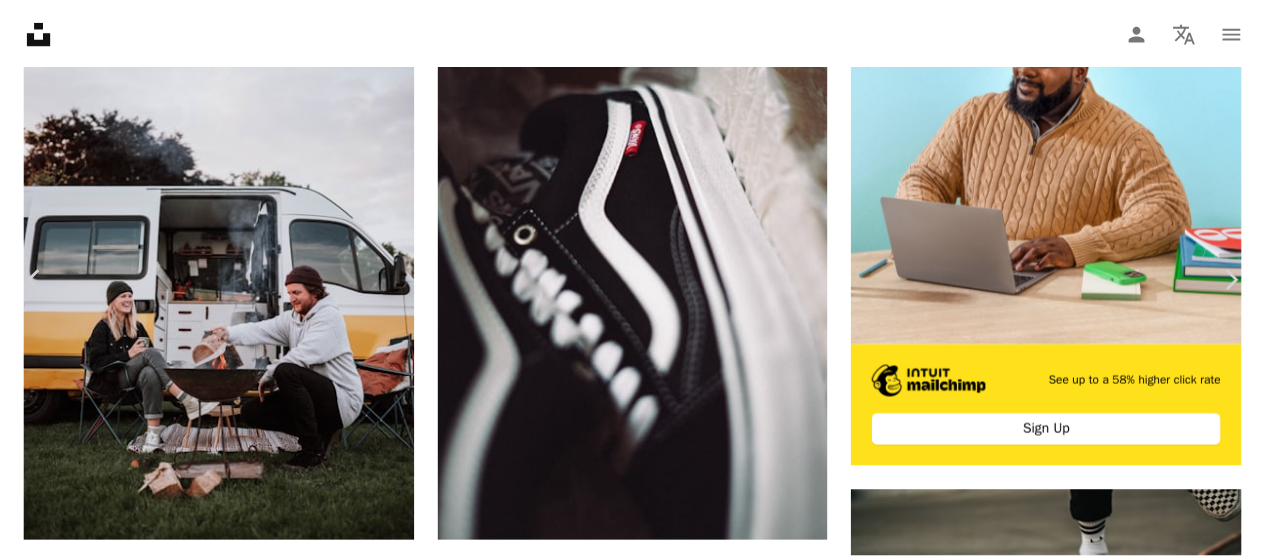 scroll, scrollTop: 1700, scrollLeft: 0, axis: vertical 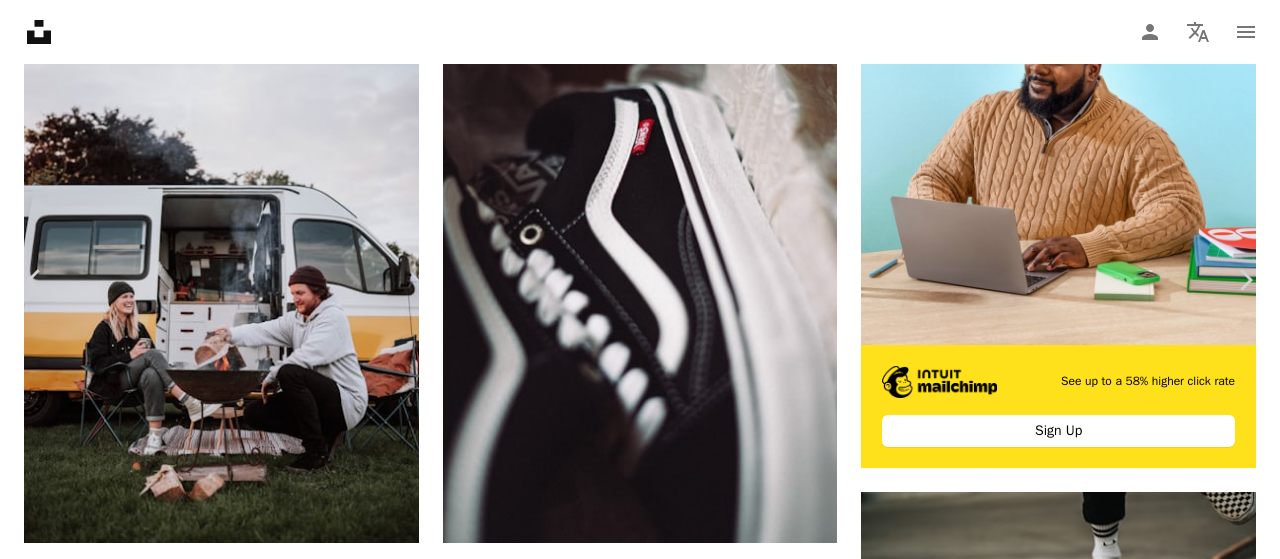 click on "An X shape Chevron left Chevron right [FIRST] queens_photos A heart A plus sign Download free Chevron down Zoom in Views 1,350,849 Downloads 7,650 A forward-right arrow Share Info icon Info More Actions Calendar outlined Published on June 18, 2019 Camera Canon, EOS 1300D Safety Free to use under the Unsplash License fashion shopping shoes sneakers trends vans buying sneakerhead kicks human grey skin tattoo arm Public domain images Browse premium related images on iStock  |  Save 20% with code UNSPLASH20 View more on iStock  ↗ Related images A heart A plus sign [FIRST] [LAST] Arrow pointing down A heart A plus sign [FIRST] [LAST] Arrow pointing down Plus sign for Unsplash+ A heart A plus sign [FIRST] [LAST] For  Unsplash+ A lock Download A heart A plus sign [FIRST] [LAST] Available for hire A checkmark inside of a circle Arrow pointing down Plus sign for Unsplash+ A heart A plus sign [FIRST] [LAST] For  Unsplash+ A lock Download A heart A plus sign [FIRST] [LAST] Arrow pointing down A heart A plus sign A heart" at bounding box center [640, 19056] 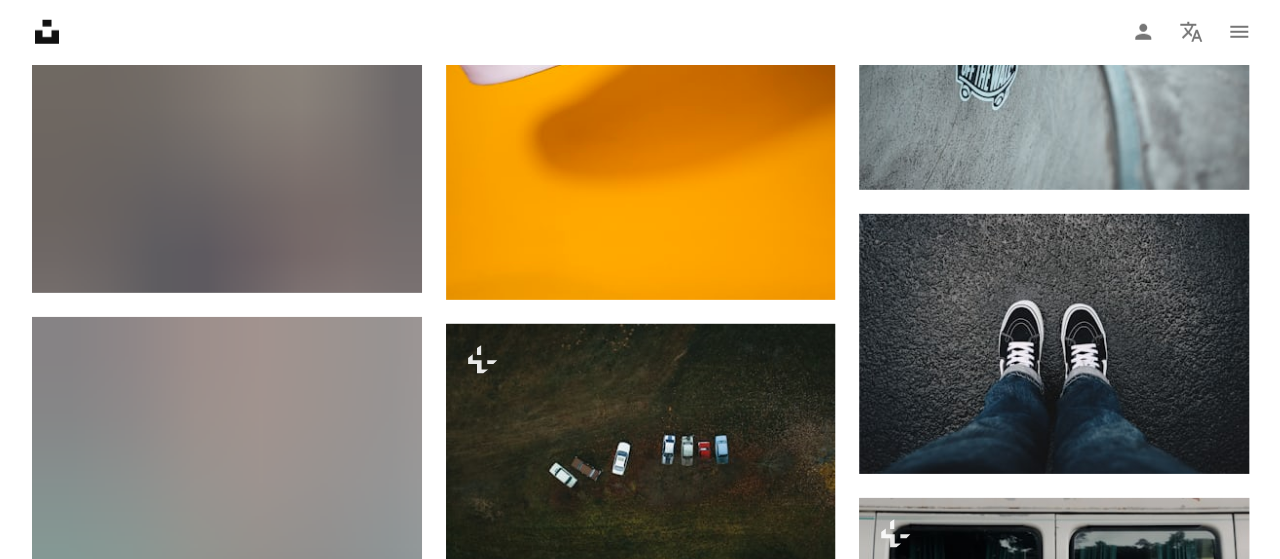 scroll, scrollTop: 2700, scrollLeft: 0, axis: vertical 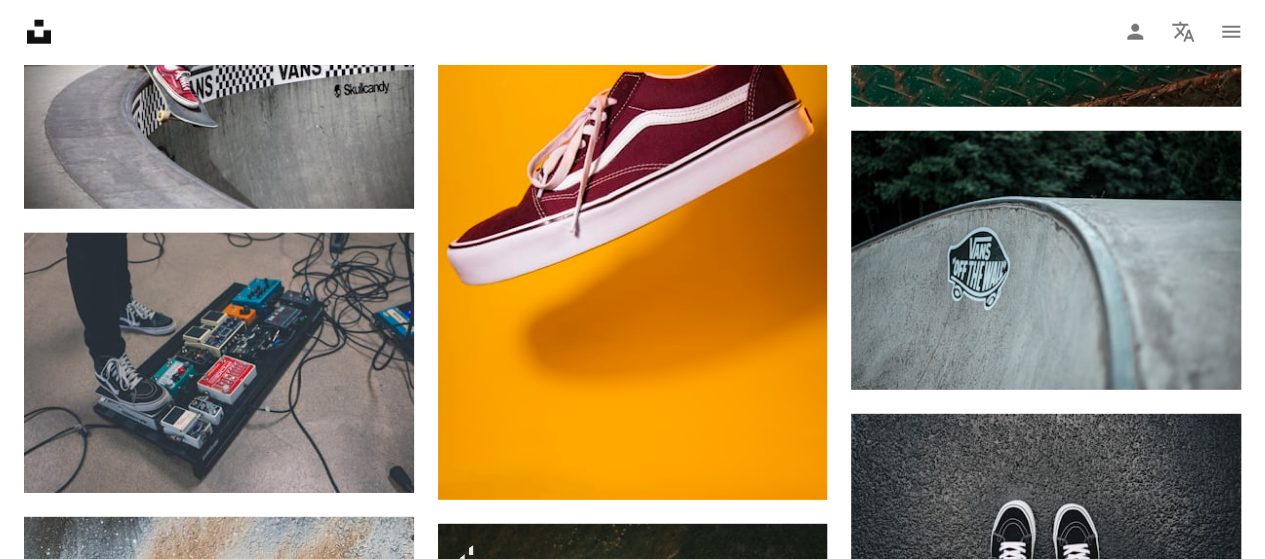 click at bounding box center (1046, 1266) 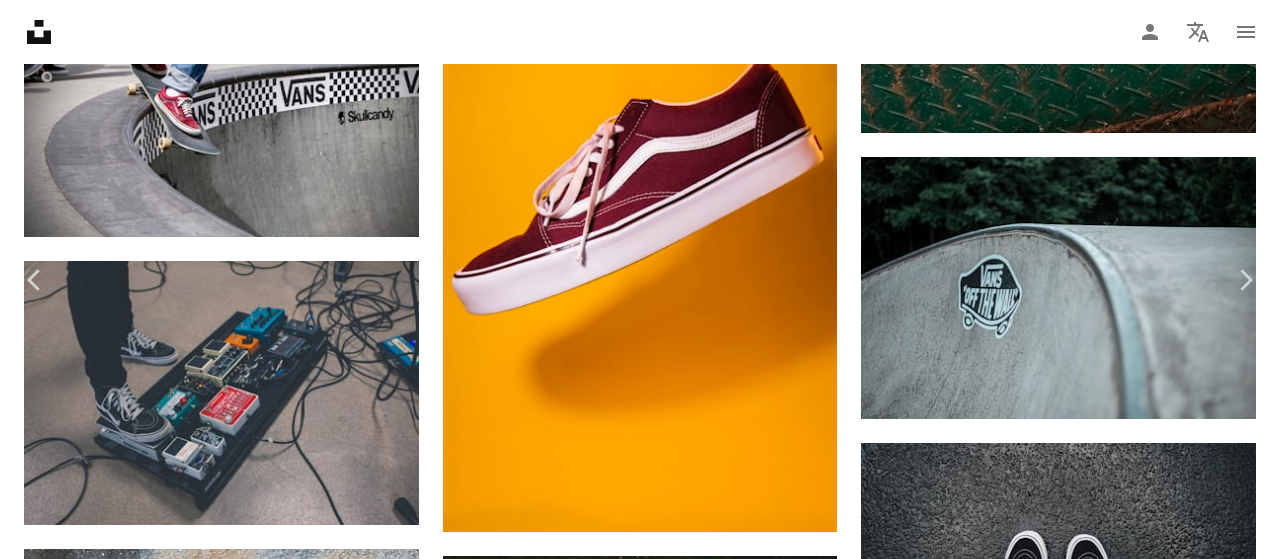 scroll, scrollTop: 890, scrollLeft: 0, axis: vertical 